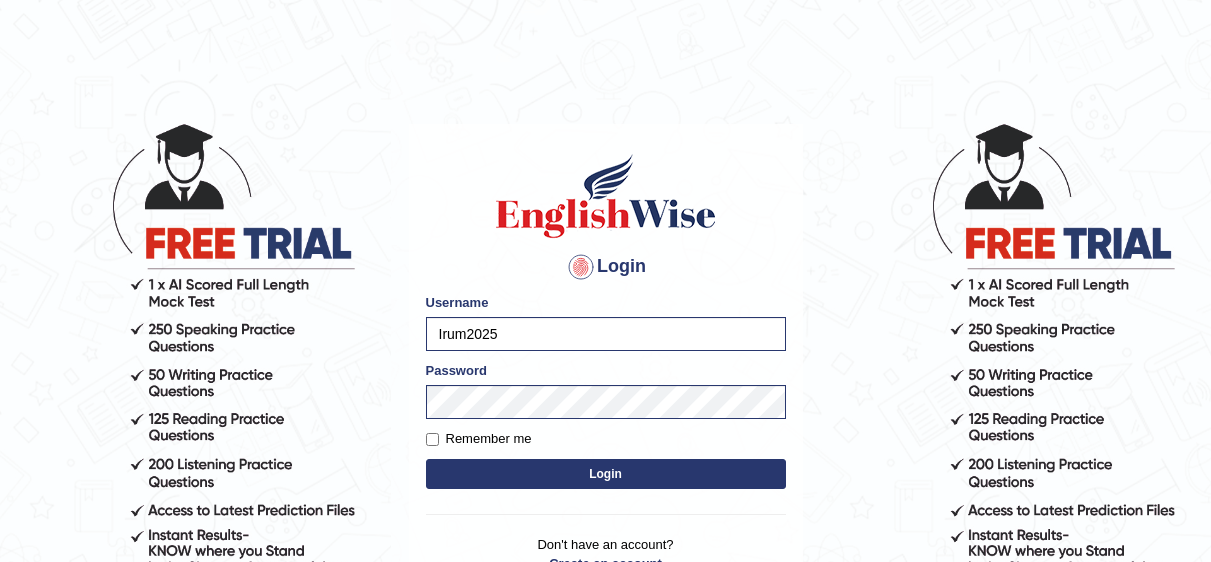 scroll, scrollTop: 0, scrollLeft: 0, axis: both 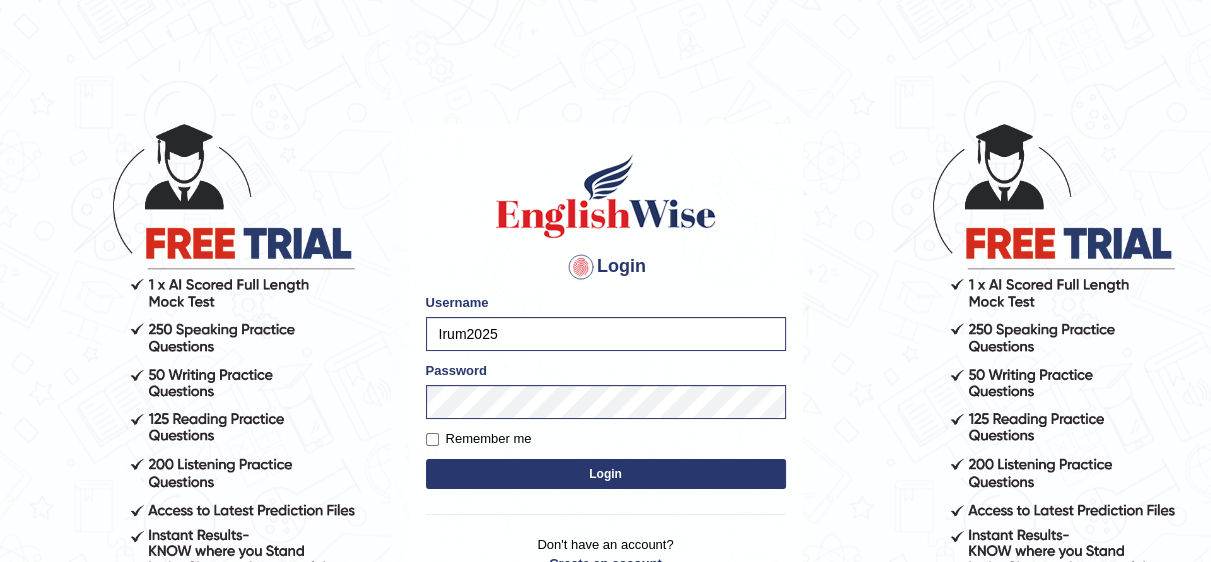 click on "Login" at bounding box center (606, 474) 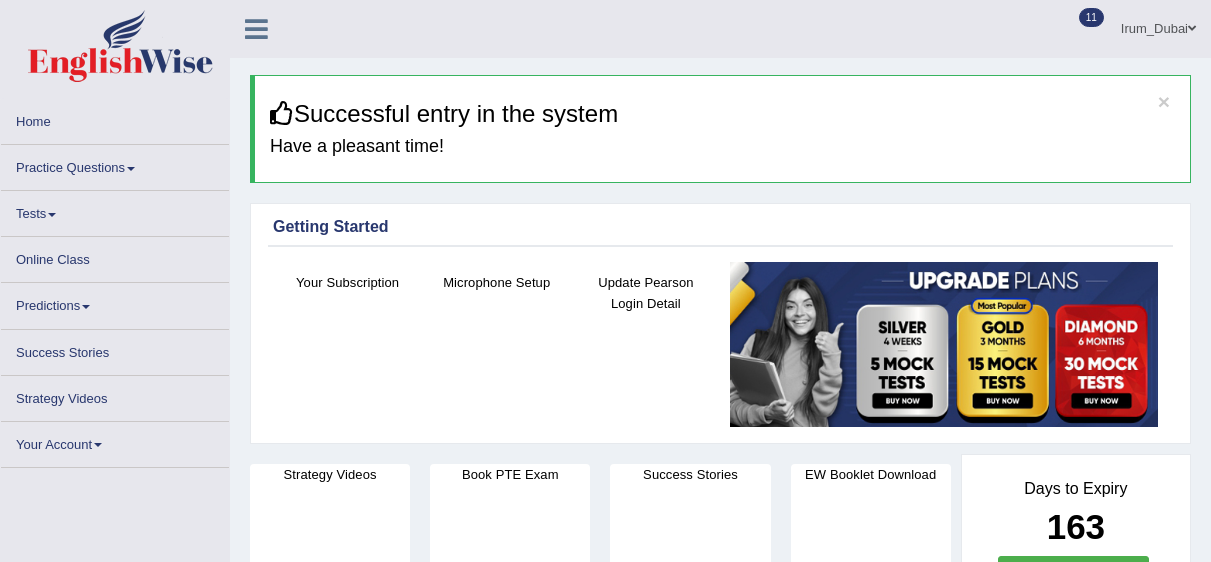 scroll, scrollTop: 0, scrollLeft: 0, axis: both 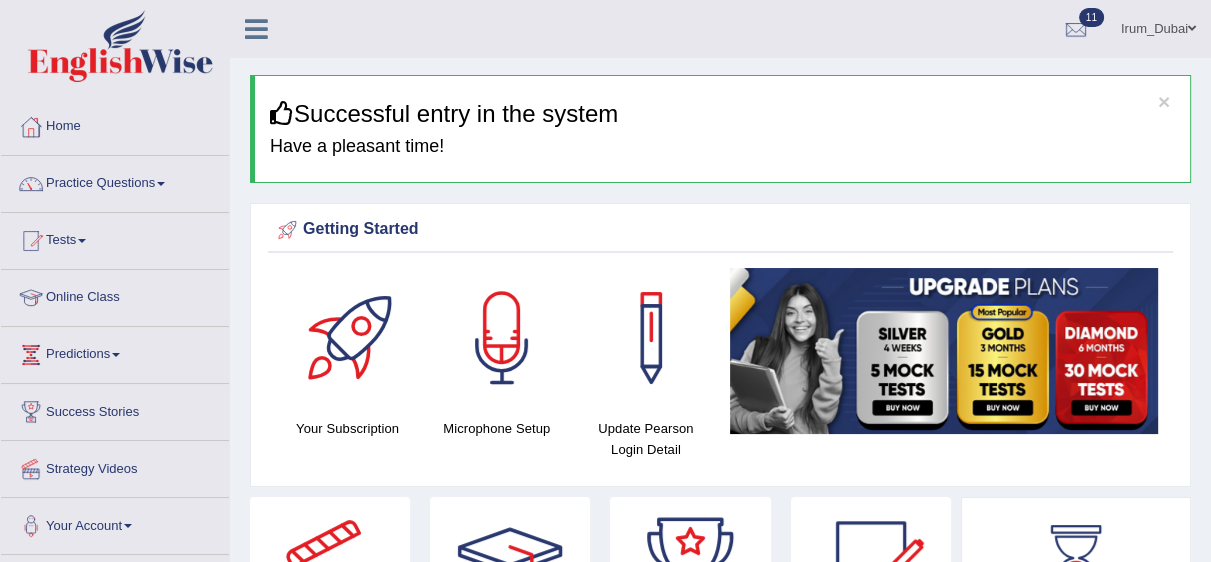 click on "Practice Questions" at bounding box center [115, 181] 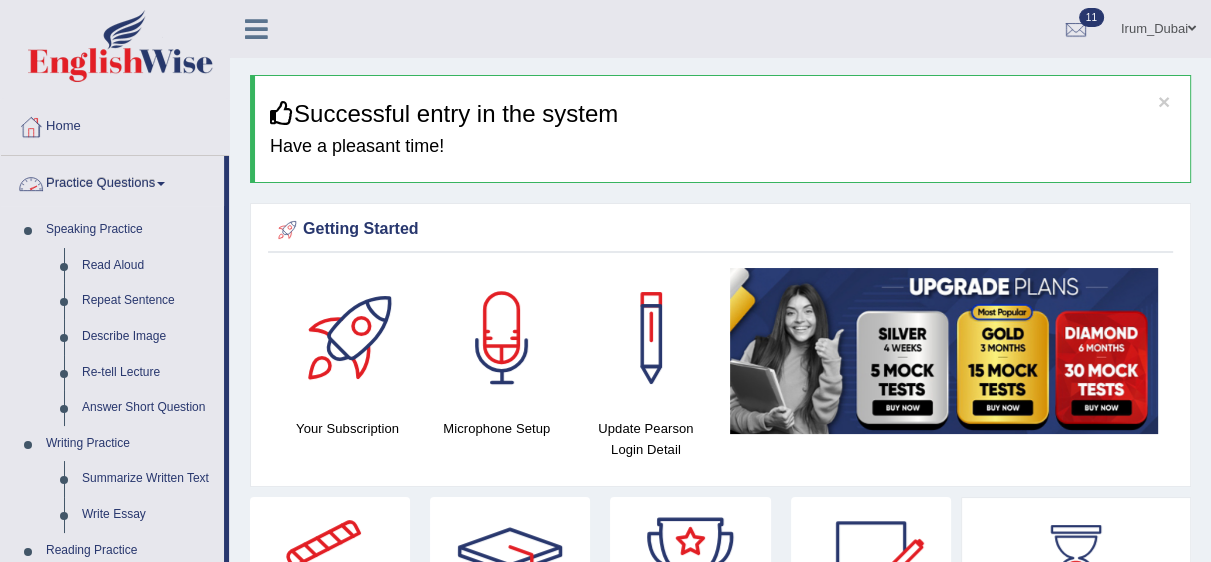 click on "Practice Questions" at bounding box center [112, 181] 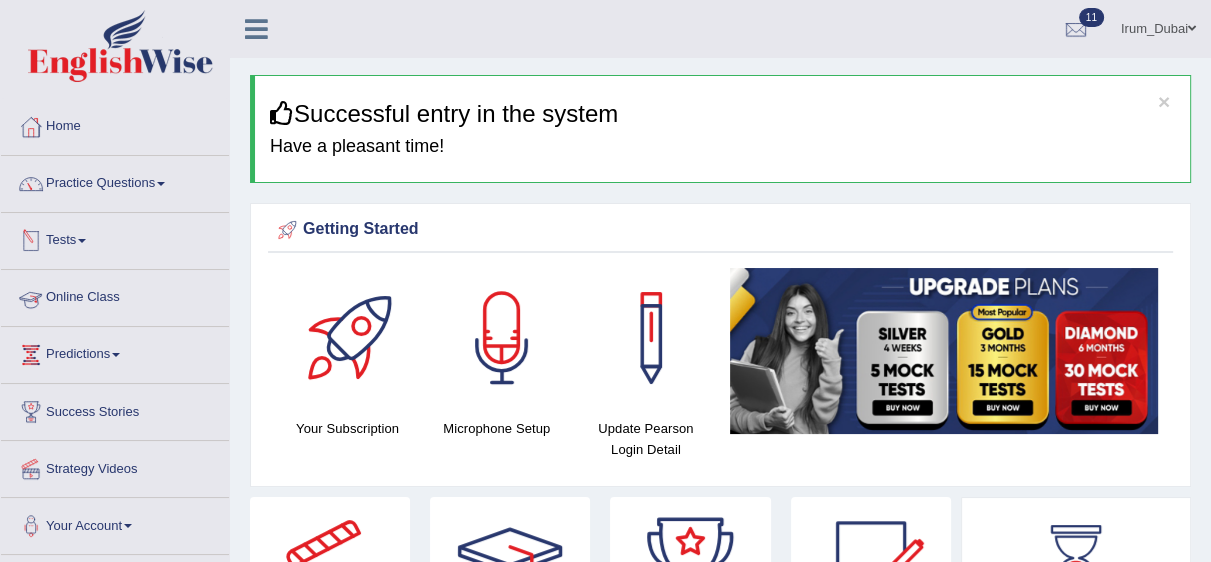 click on "Tests" at bounding box center [115, 238] 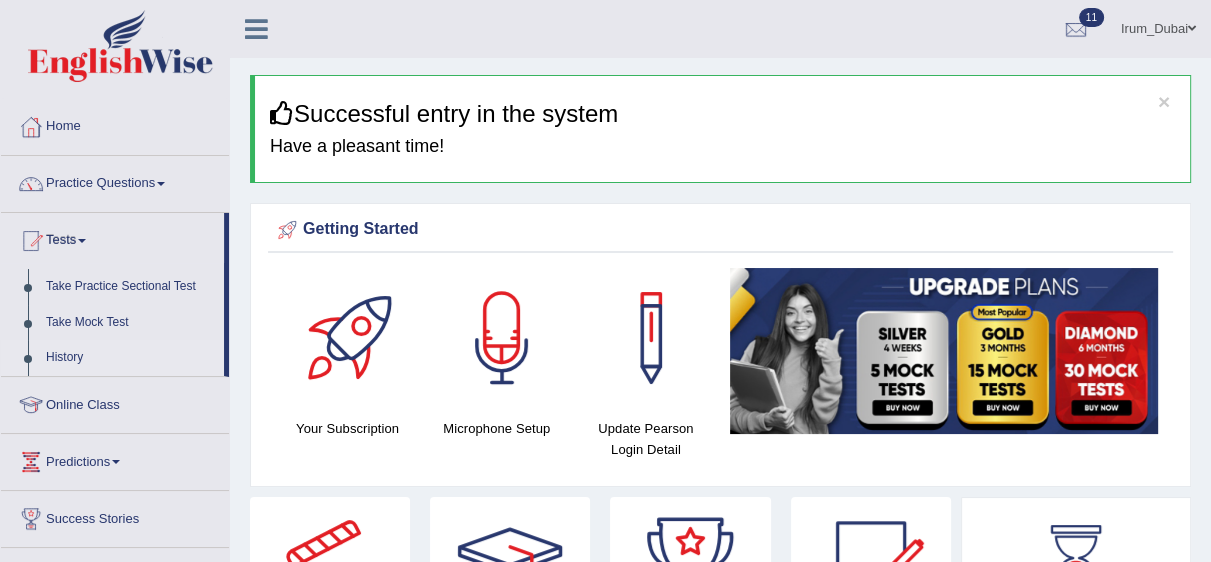 click on "History" at bounding box center [130, 358] 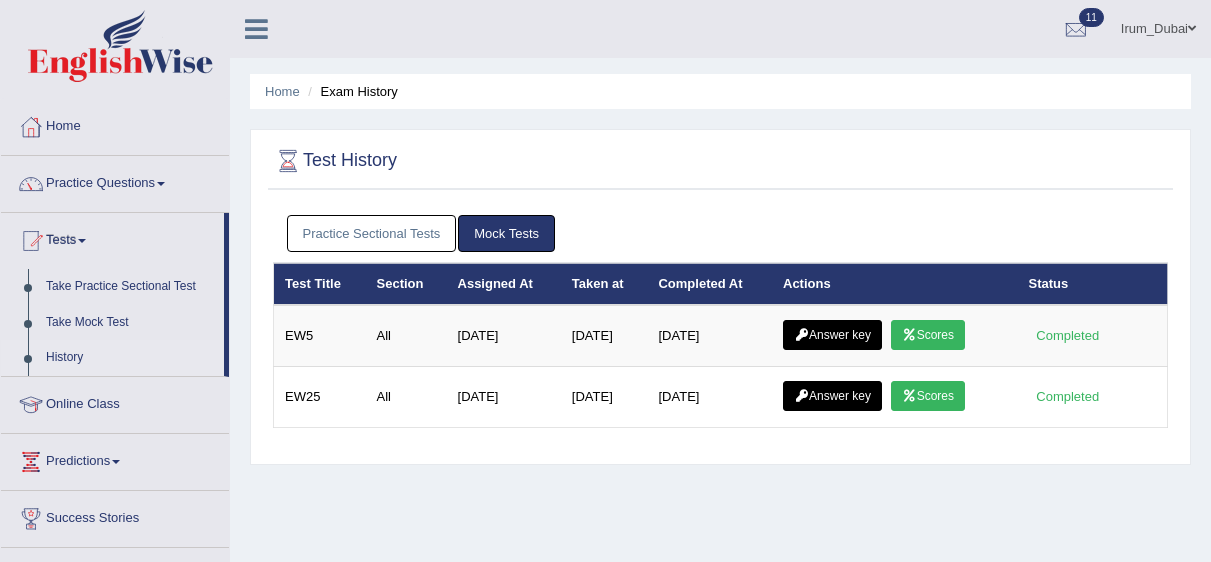 scroll, scrollTop: 0, scrollLeft: 0, axis: both 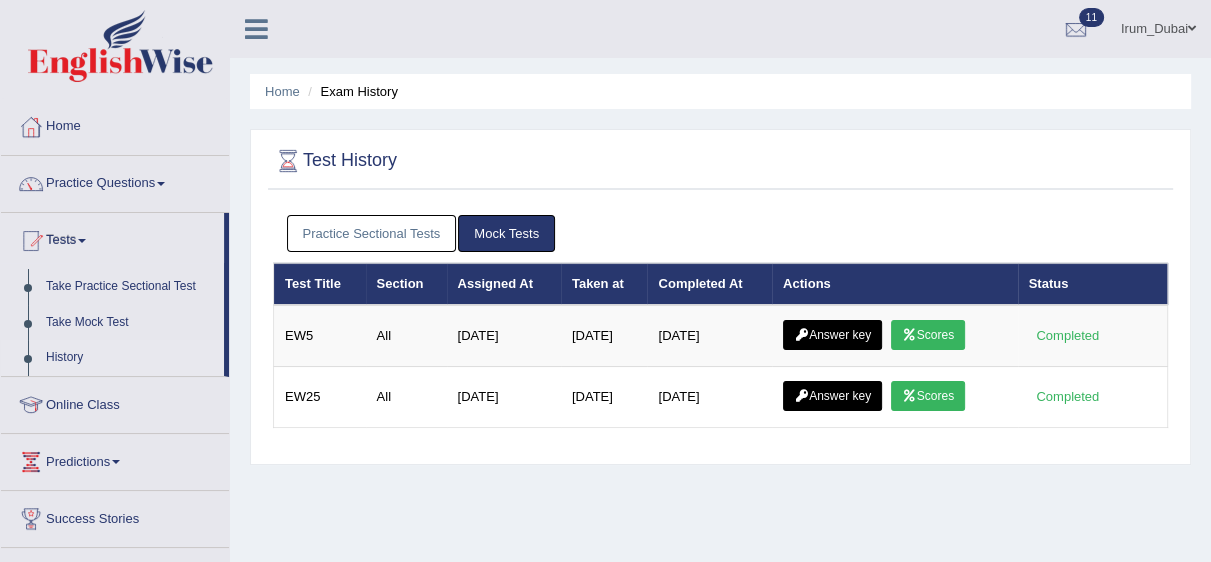 click on "Practice Sectional Tests" at bounding box center (372, 233) 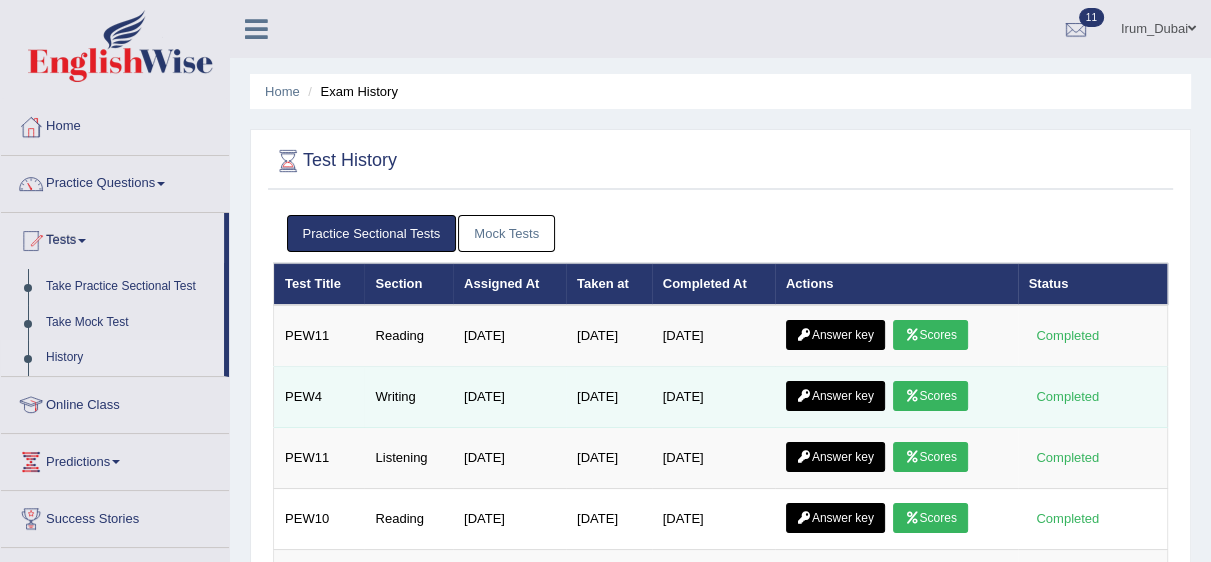 click on "Answer key" at bounding box center (835, 396) 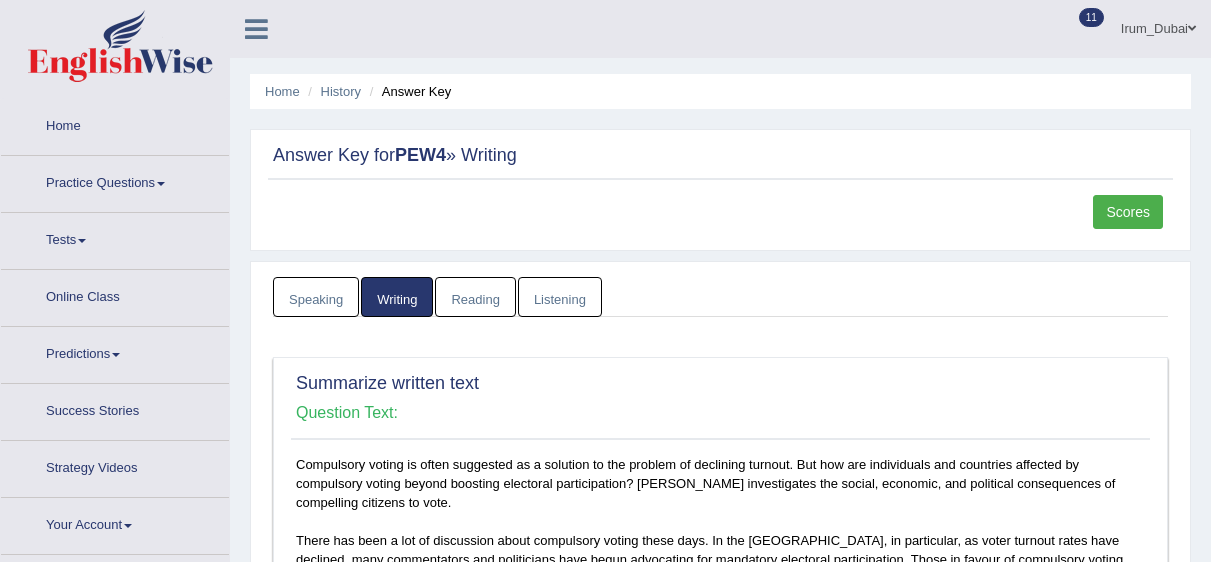scroll, scrollTop: 0, scrollLeft: 0, axis: both 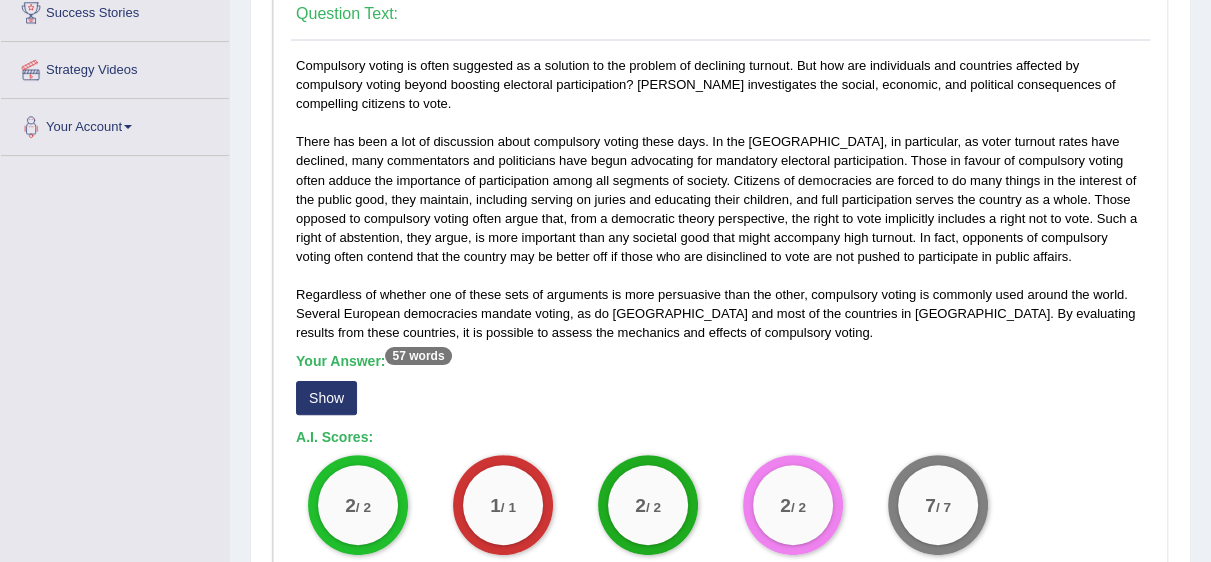 click on "Show" at bounding box center (326, 398) 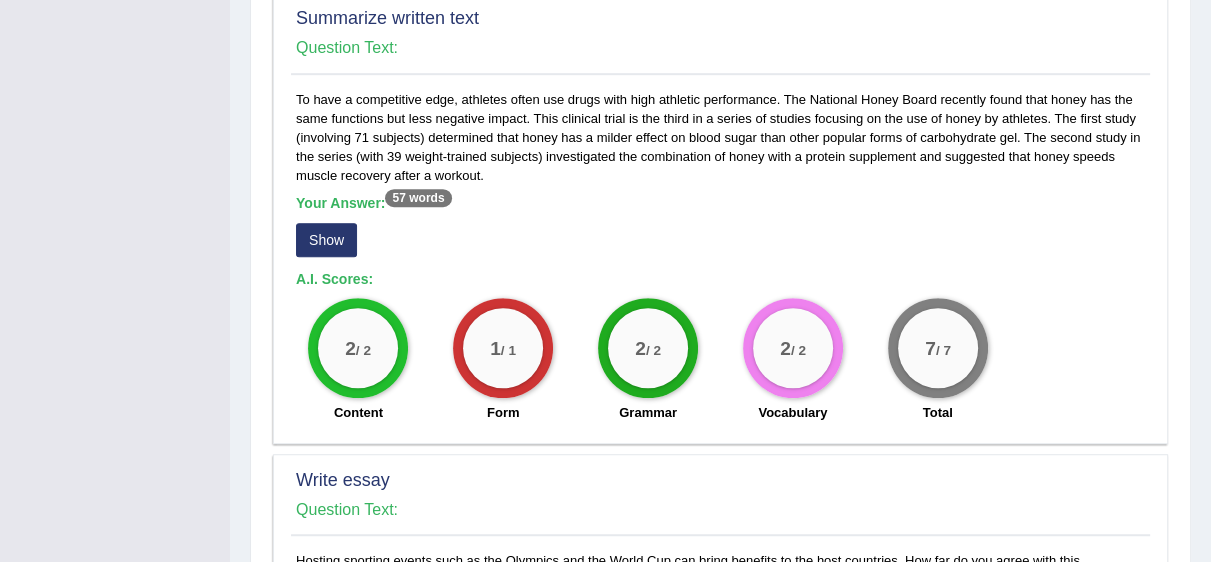 scroll, scrollTop: 1064, scrollLeft: 0, axis: vertical 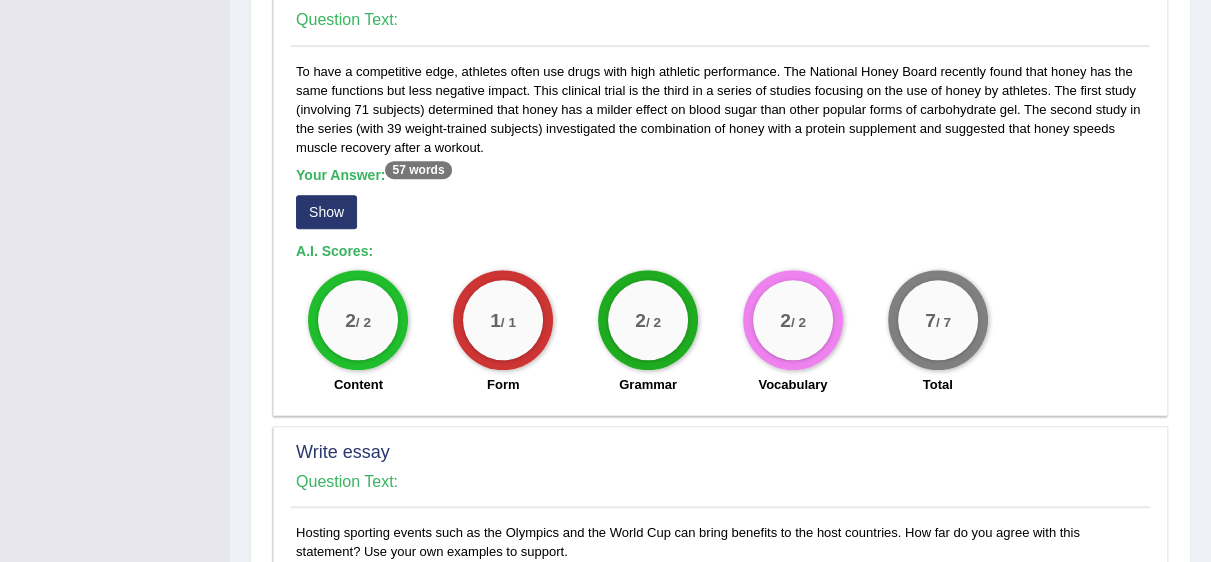 click on "Show" at bounding box center (326, 212) 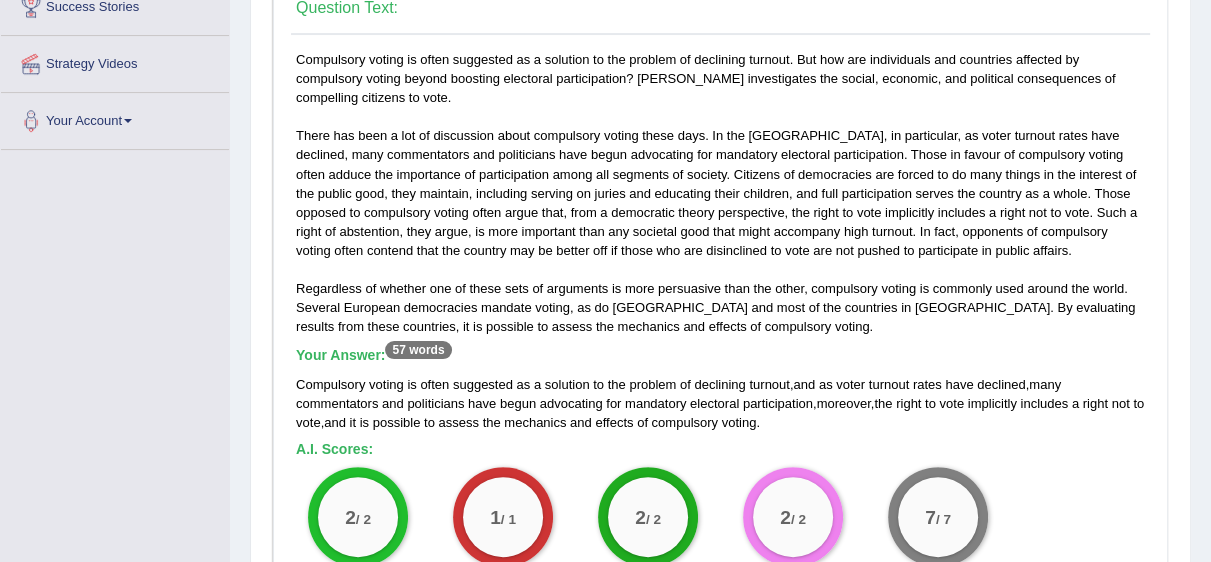 scroll, scrollTop: 409, scrollLeft: 0, axis: vertical 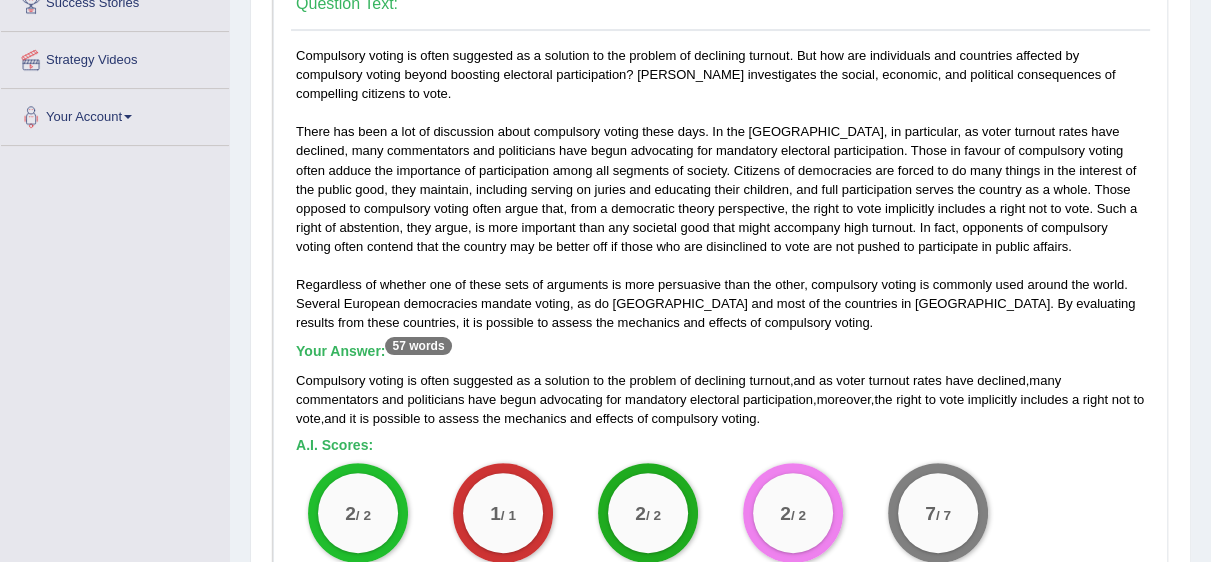 drag, startPoint x: 793, startPoint y: 378, endPoint x: 733, endPoint y: 391, distance: 61.39218 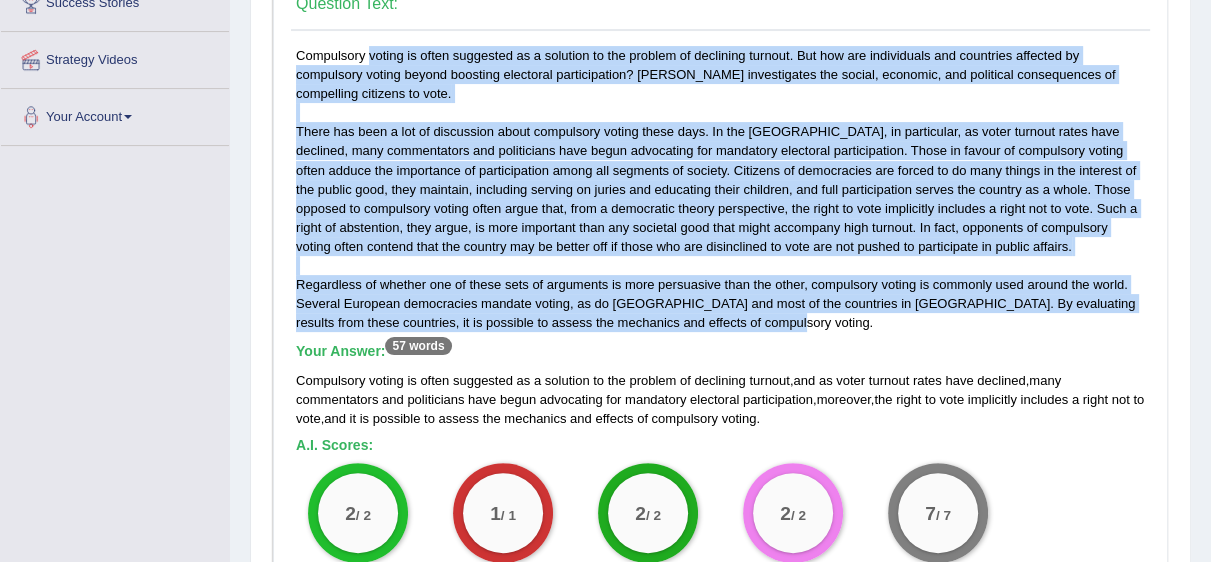drag, startPoint x: 298, startPoint y: 58, endPoint x: 776, endPoint y: 321, distance: 545.57587 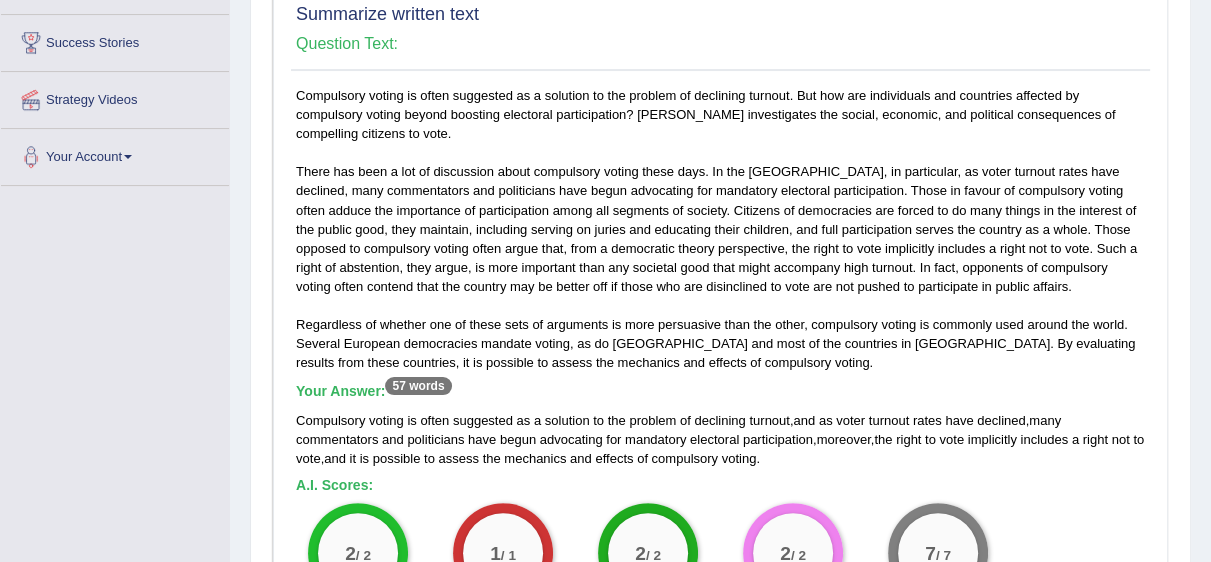 scroll, scrollTop: 329, scrollLeft: 0, axis: vertical 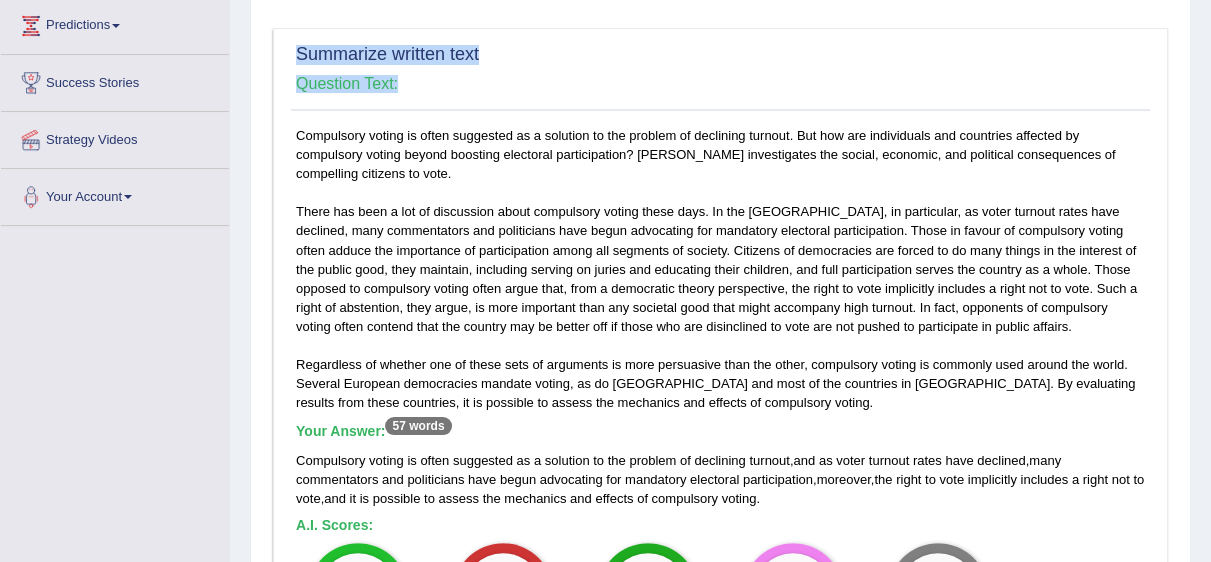 drag, startPoint x: 292, startPoint y: 46, endPoint x: 413, endPoint y: 83, distance: 126.53063 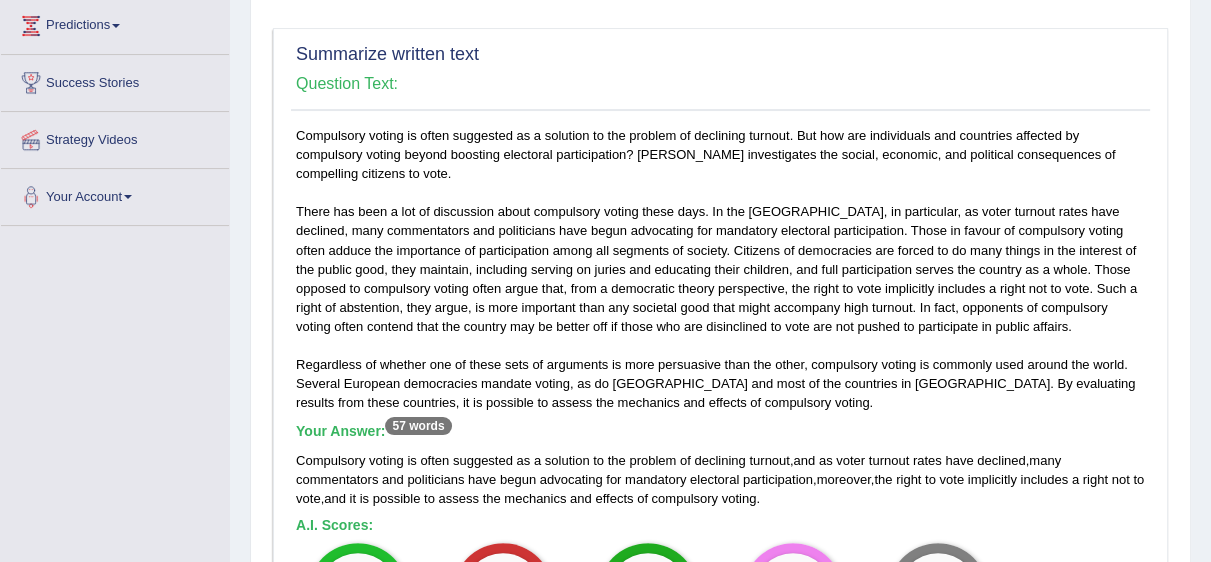 click on "Compulsory voting is often suggested as a solution to the problem of declining turnout. But how are individuals and countries affected by compulsory voting beyond boosting electoral participation? Shane Singh investigates the social, economic, and political consequences of compelling citizens to vote. Regardless of whether one of these sets of arguments is more persuasive than the other, compulsory voting is commonly used around the world. Several European democracies mandate voting, as do Australia and most of the countries in Latin America. By evaluating results from these countries, it is possible to assess the mechanics and effects of compulsory voting.										 Your Answer:  57 words Compulsory   voting   is   often   suggested   as   a   solution   to   the   problem   of   declining   turnout ,  and   as   voter   turnout   rates   have   declined ,  many   commentators   and   politicians   have   begun   advocating   for   mandatory   electoral   participation ,  moreover ,  the   right" at bounding box center [720, 402] 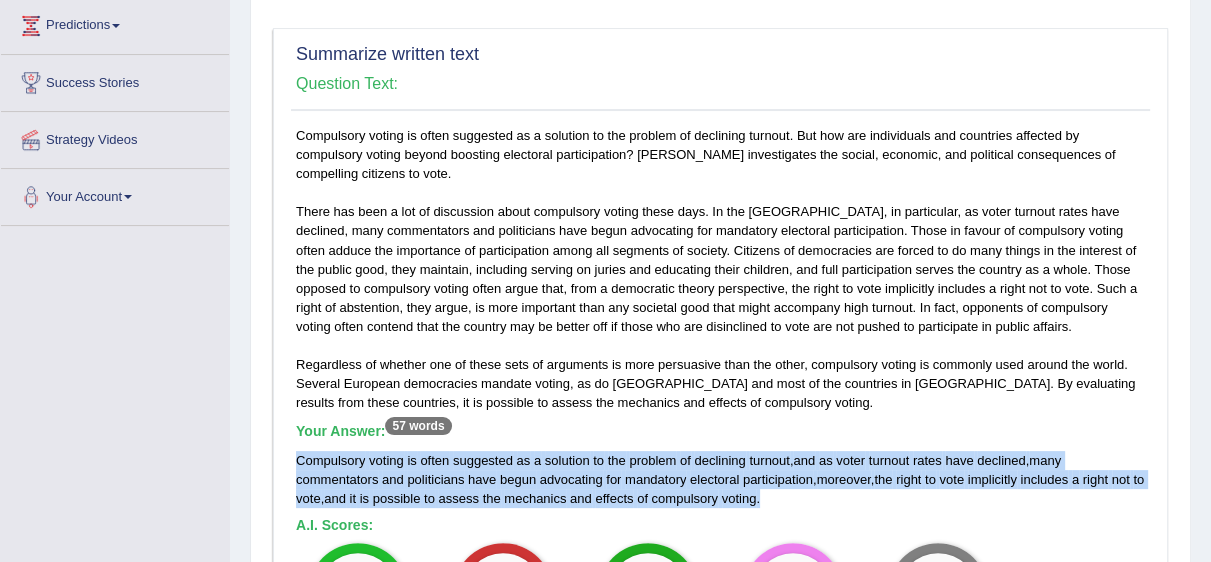 drag, startPoint x: 297, startPoint y: 462, endPoint x: 687, endPoint y: 496, distance: 391.47925 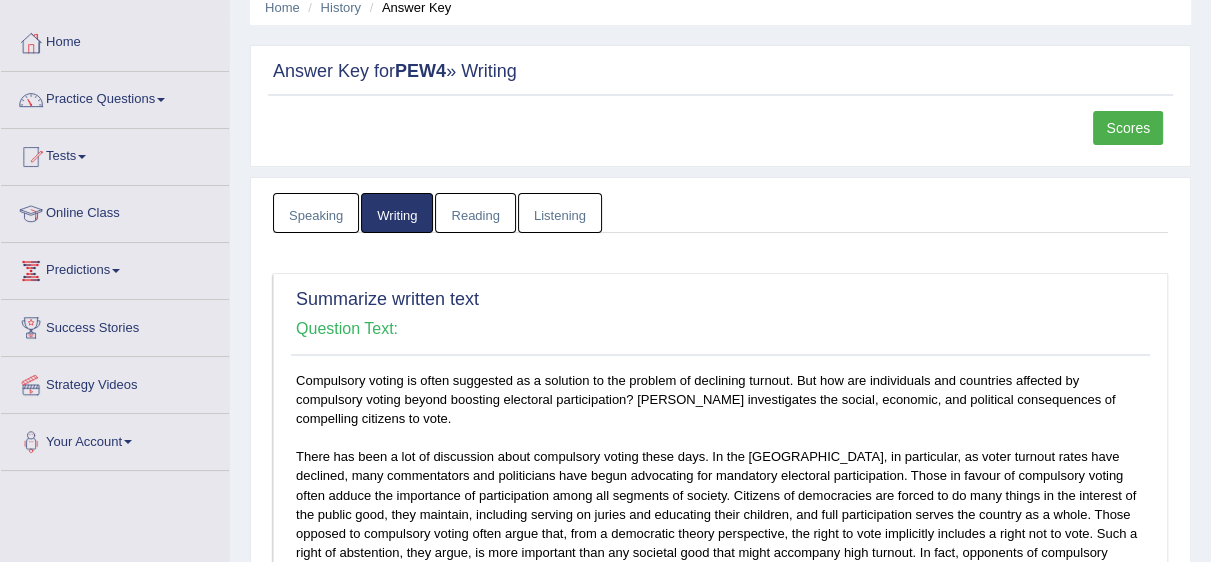 scroll, scrollTop: 0, scrollLeft: 0, axis: both 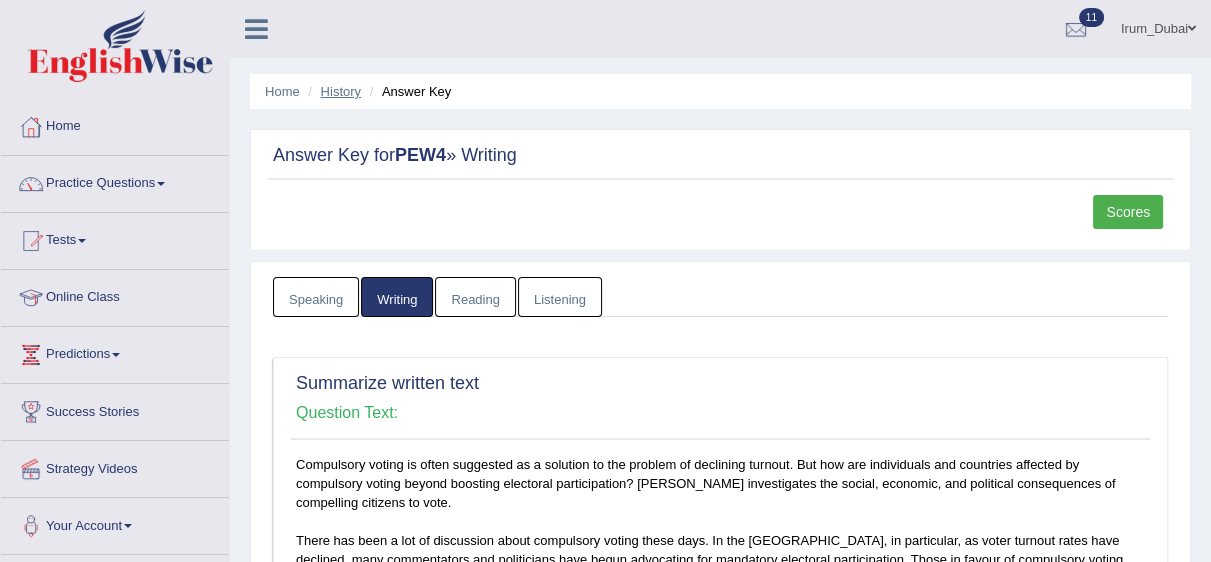click on "History" at bounding box center [341, 91] 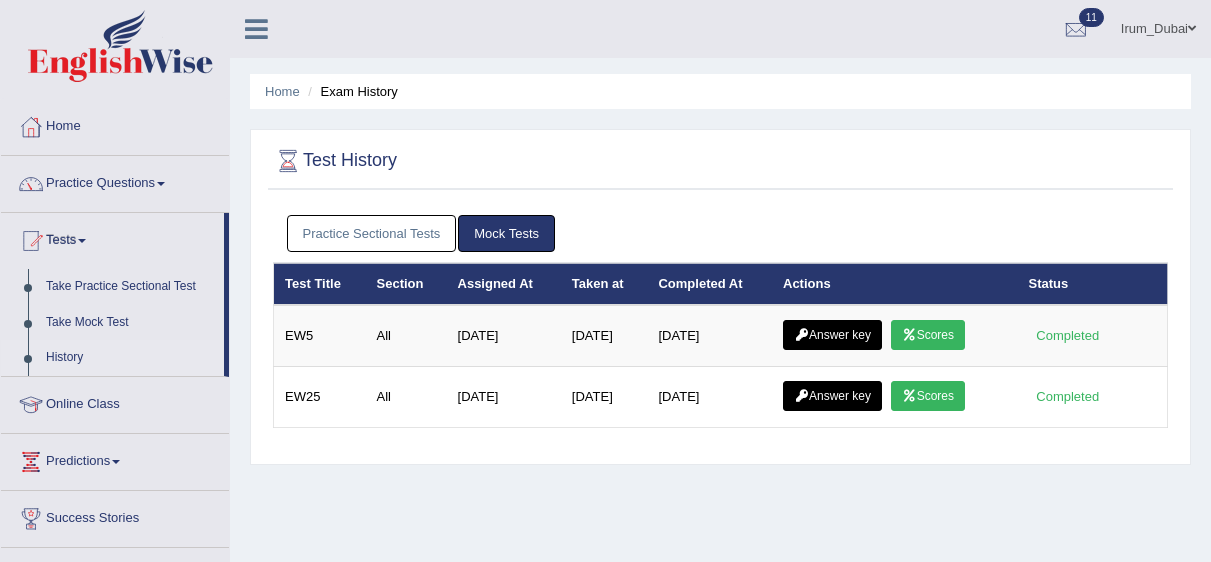 scroll, scrollTop: 0, scrollLeft: 0, axis: both 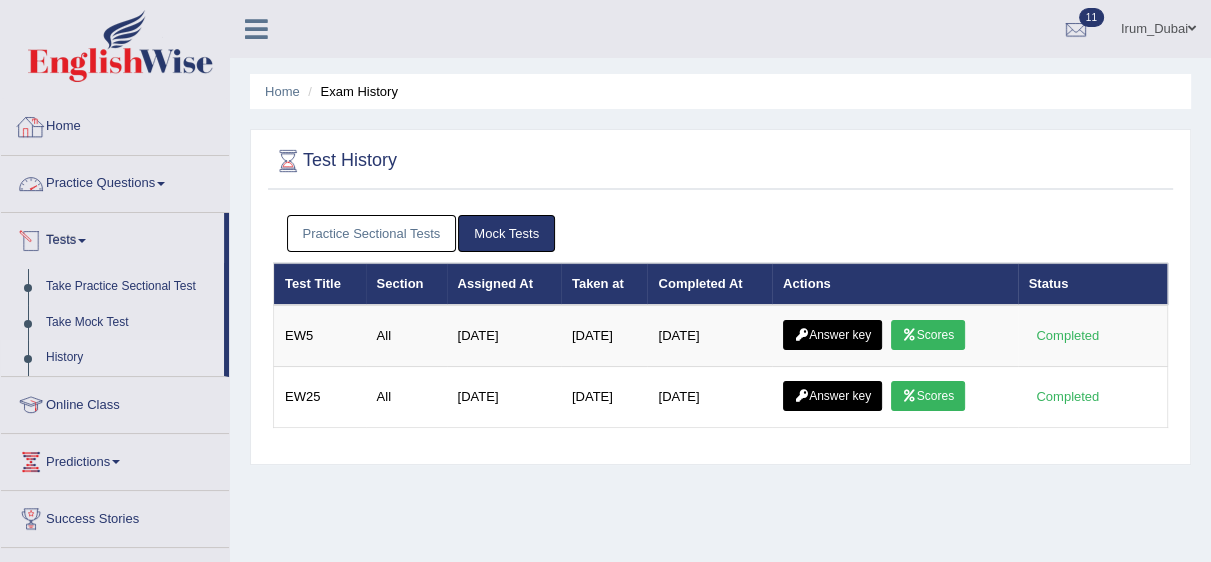 click on "Home" at bounding box center (115, 124) 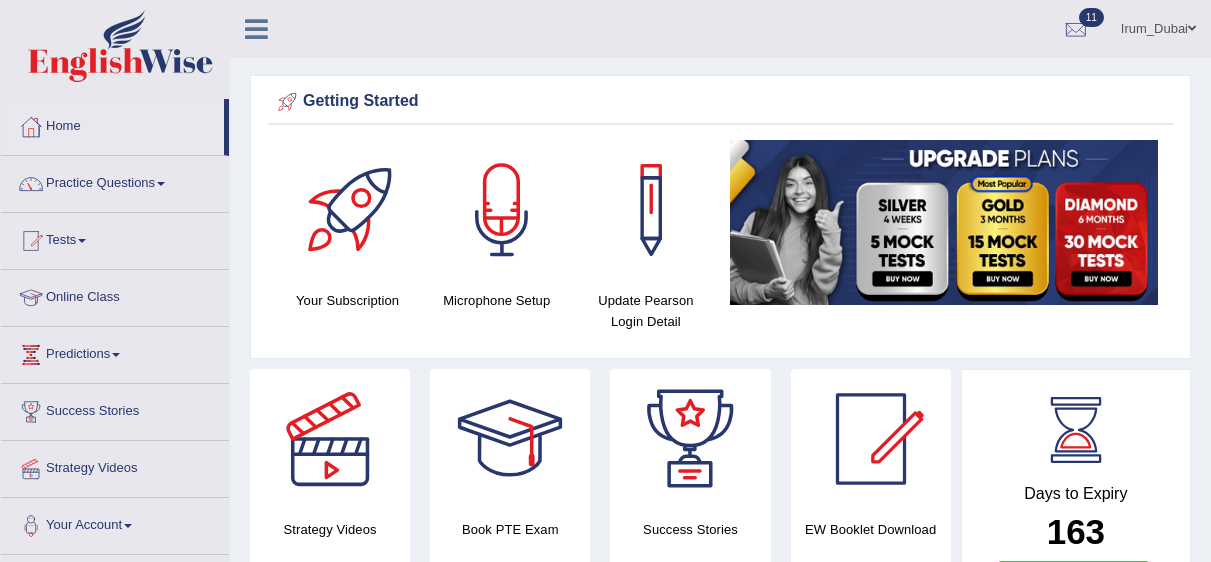 scroll, scrollTop: 0, scrollLeft: 0, axis: both 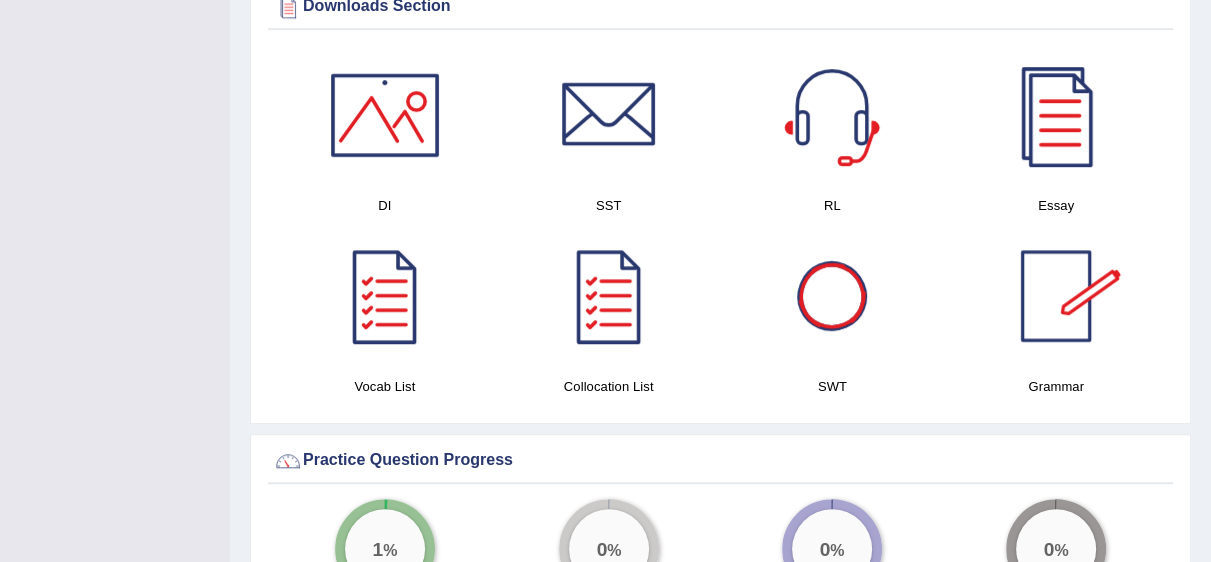 click at bounding box center (832, 296) 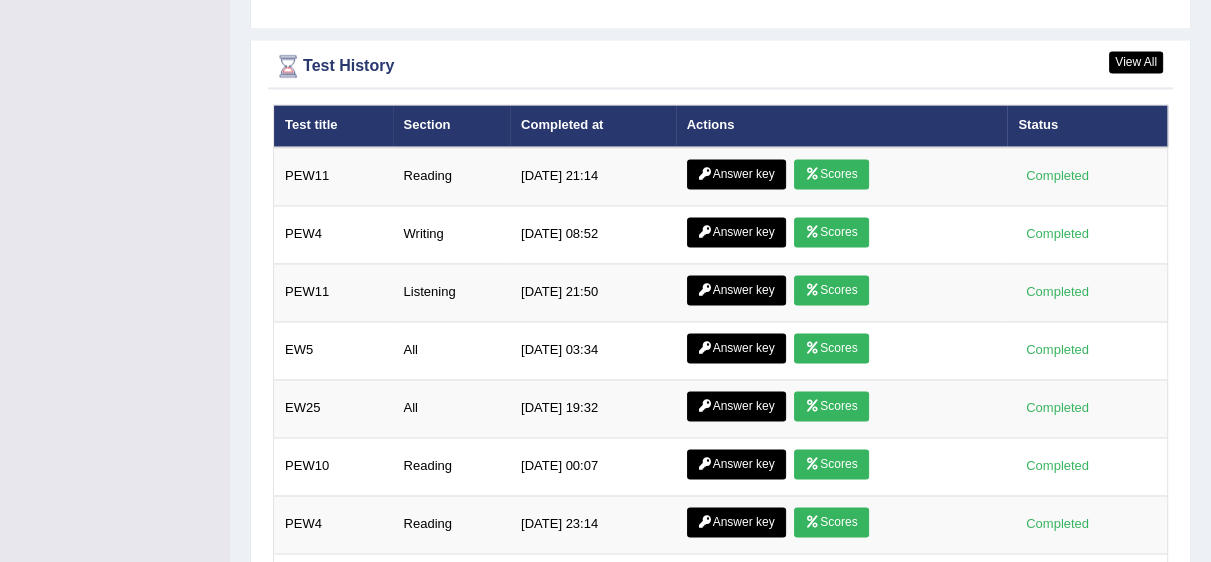 scroll, scrollTop: 2649, scrollLeft: 0, axis: vertical 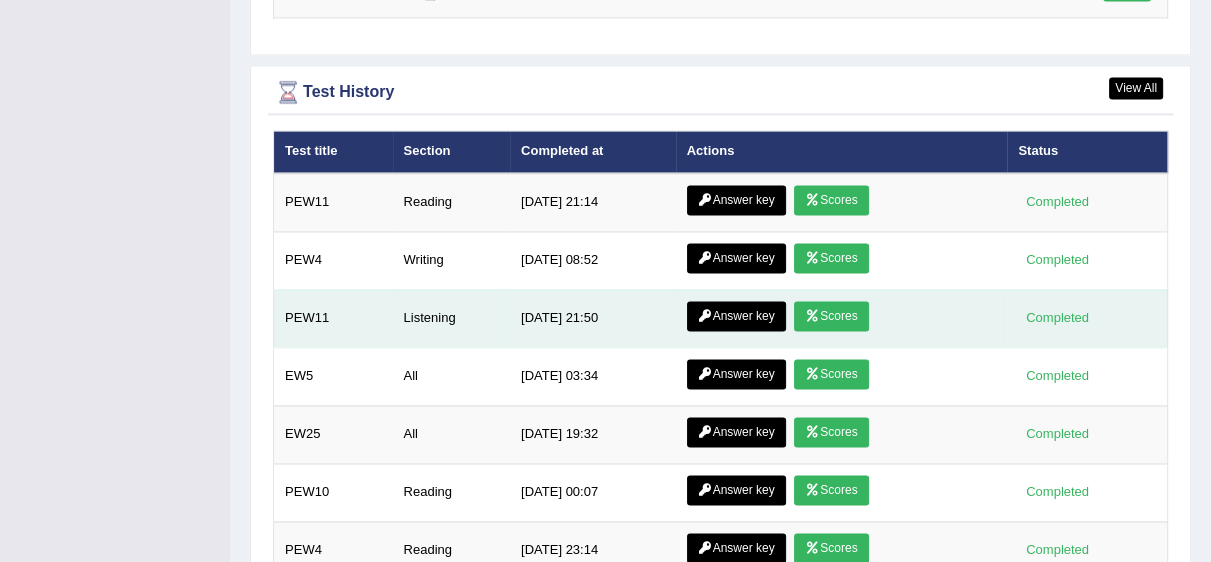 click on "Answer key" at bounding box center (736, 316) 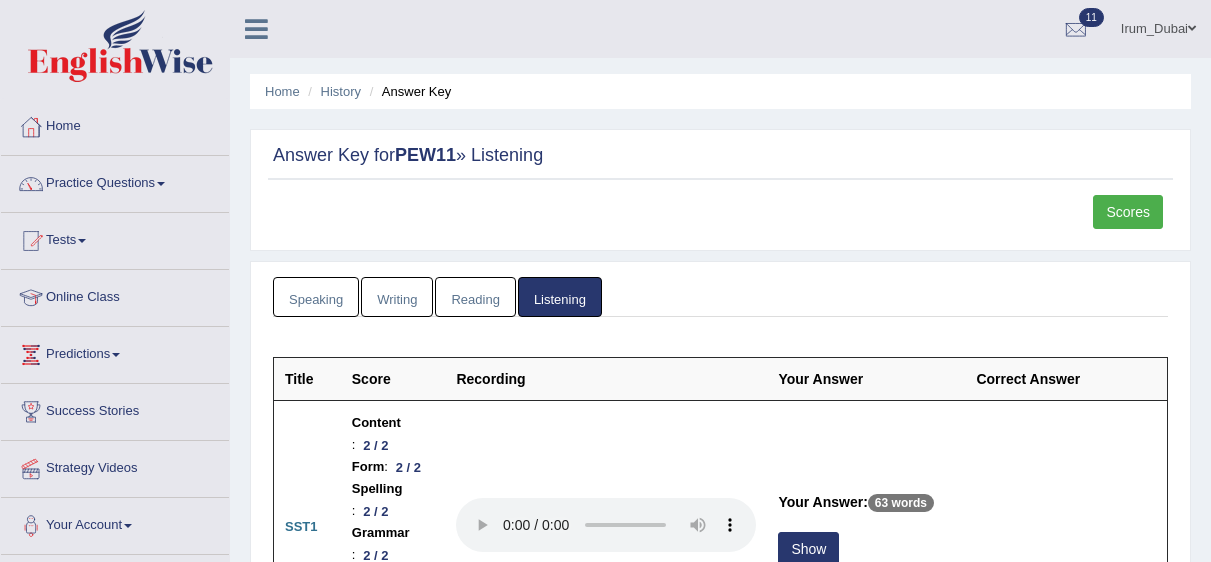 scroll, scrollTop: 0, scrollLeft: 0, axis: both 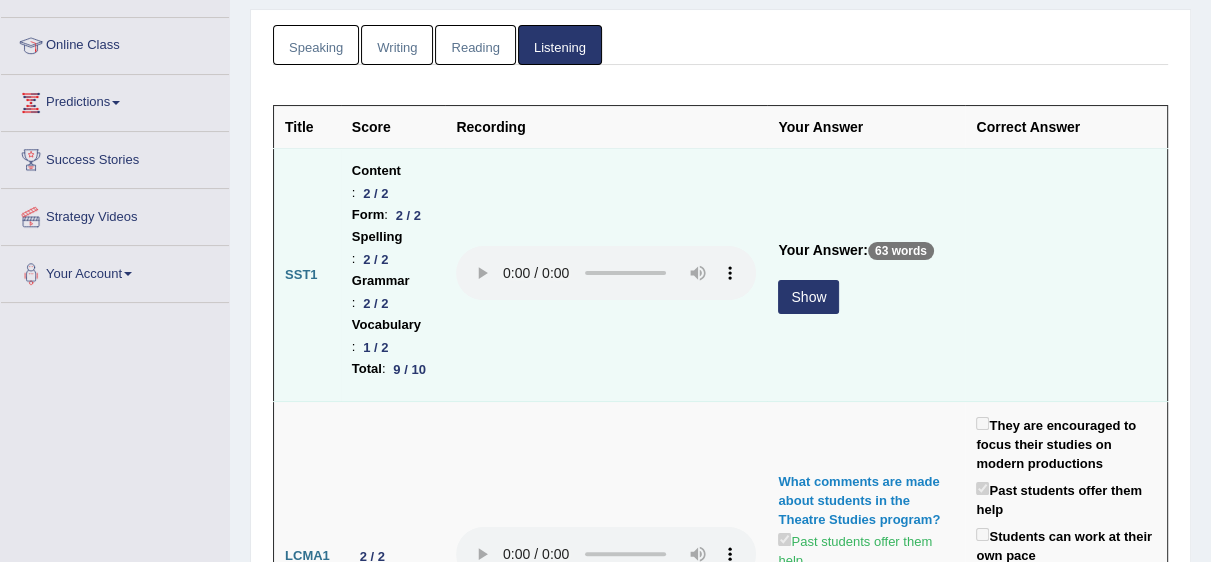 click on "Show" at bounding box center [808, 297] 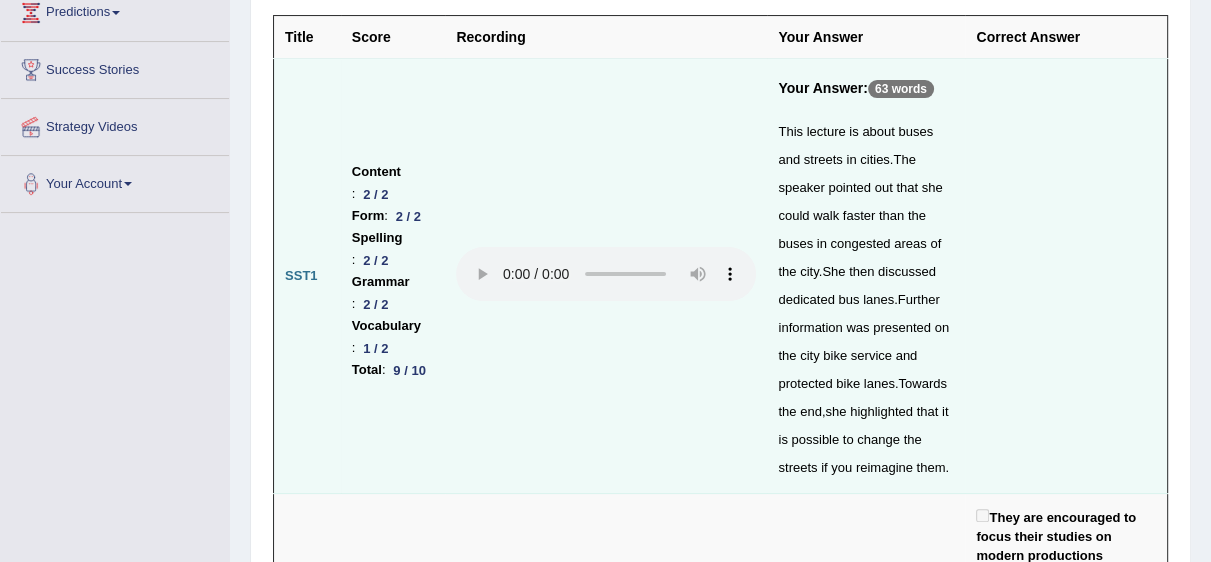 scroll, scrollTop: 352, scrollLeft: 0, axis: vertical 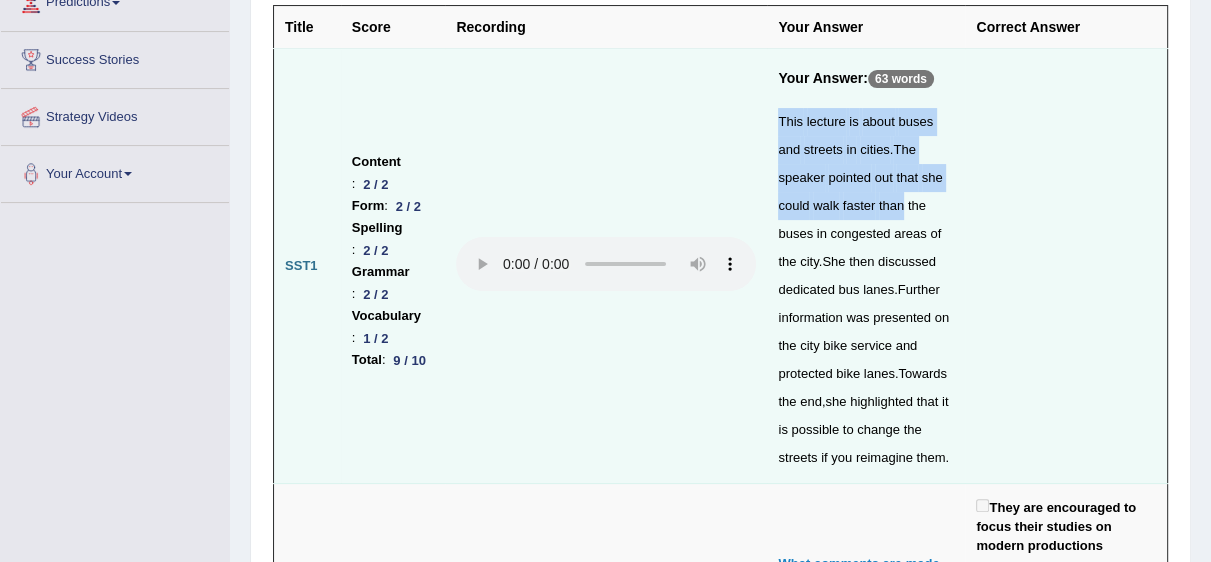 drag, startPoint x: 768, startPoint y: 120, endPoint x: 830, endPoint y: 209, distance: 108.46658 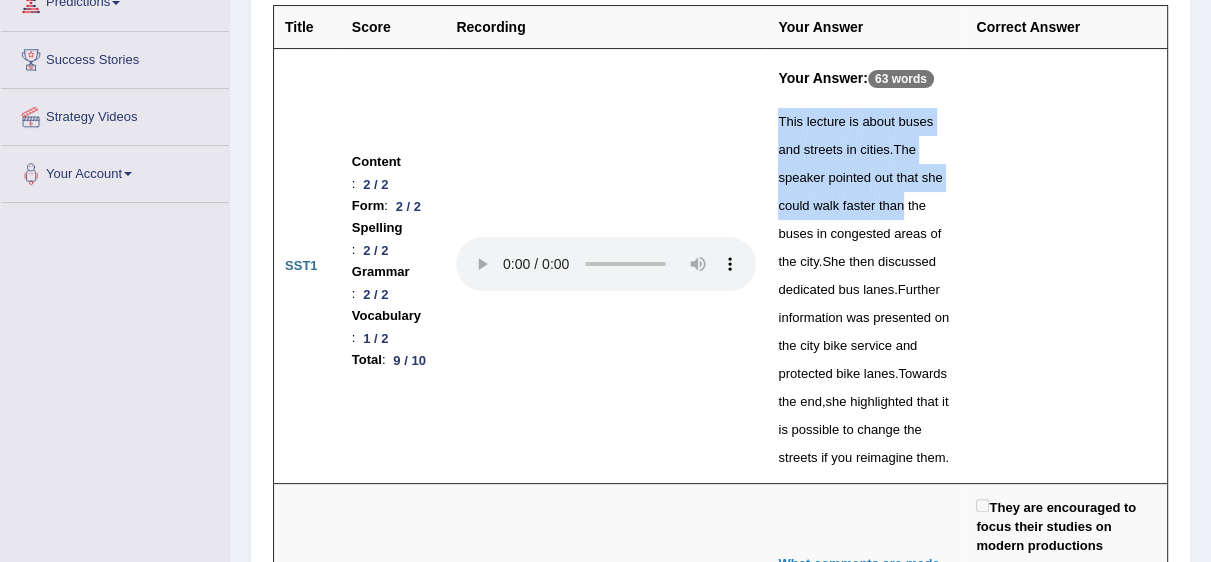 scroll, scrollTop: 0, scrollLeft: 0, axis: both 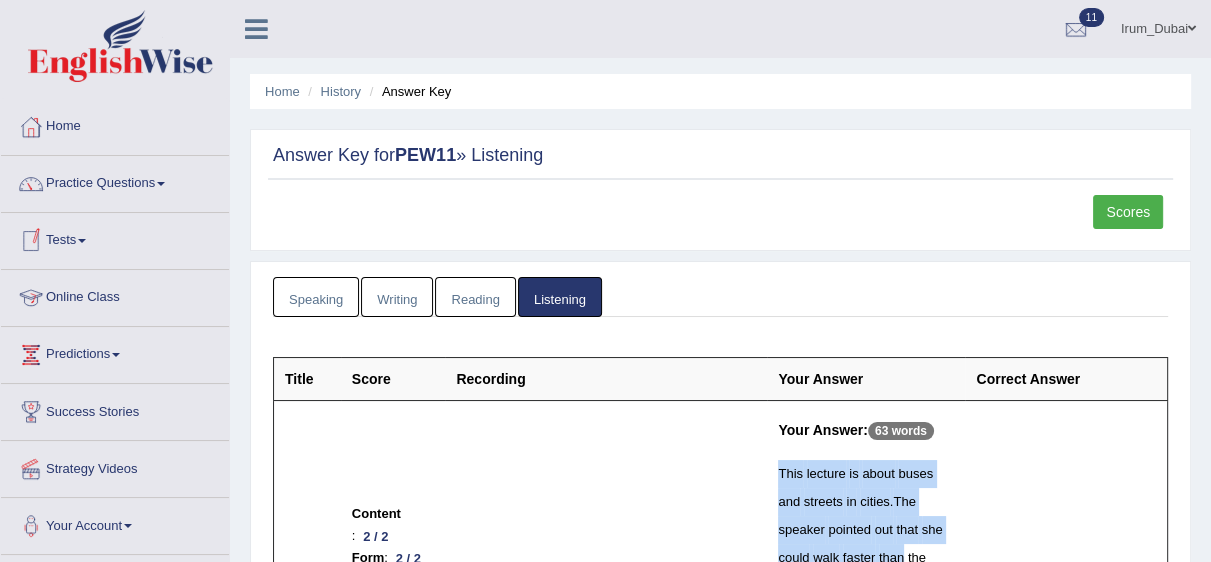 click on "Tests" at bounding box center (115, 238) 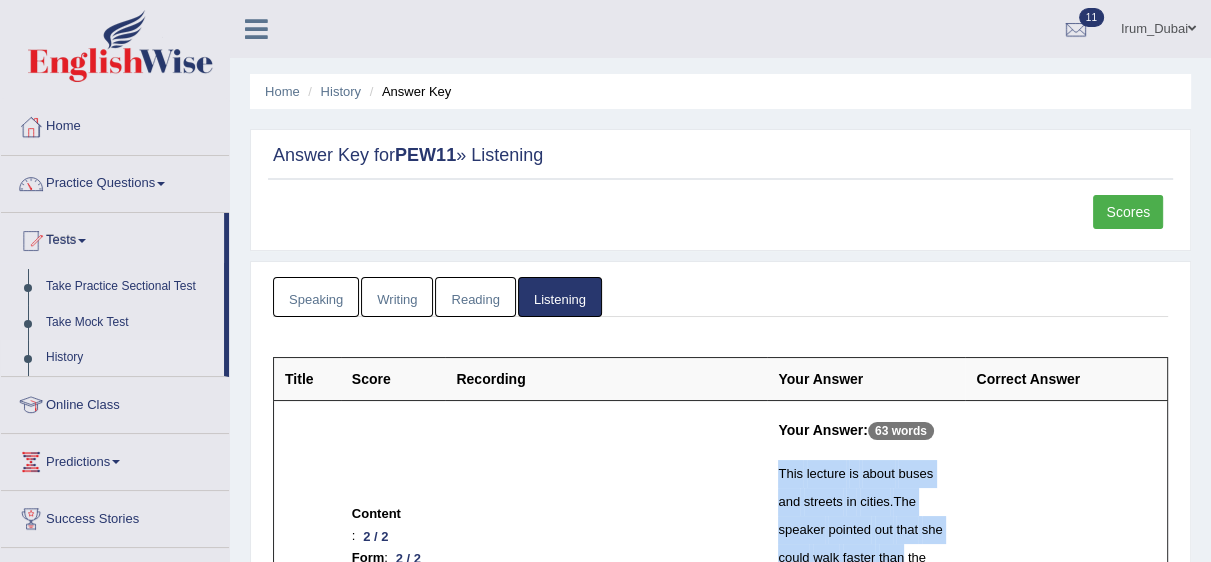 click on "History" at bounding box center [130, 358] 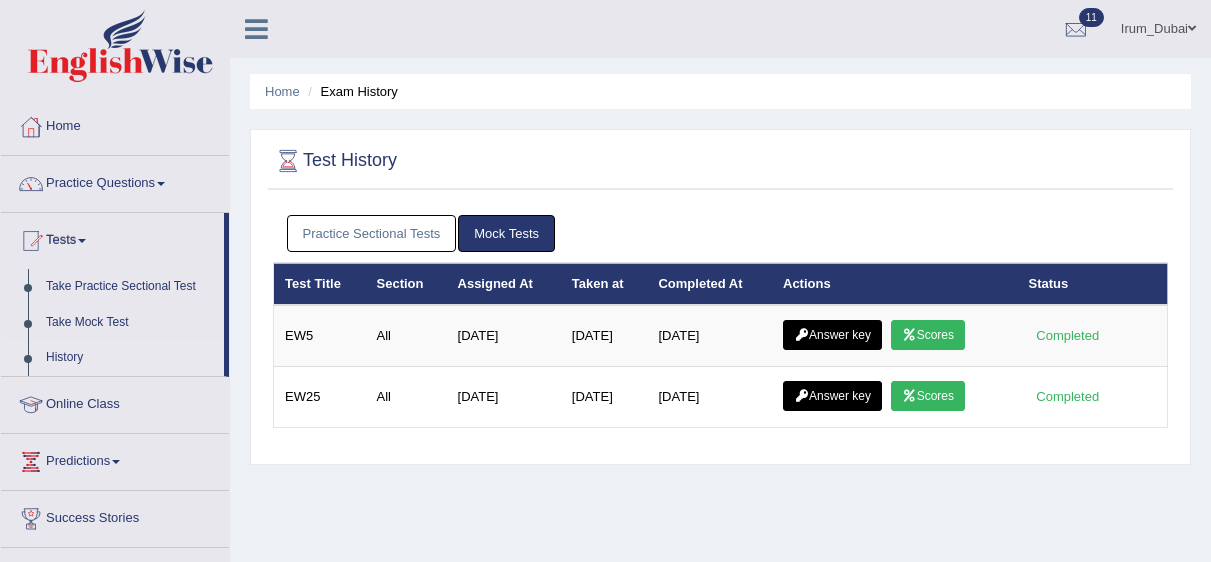 scroll, scrollTop: 0, scrollLeft: 0, axis: both 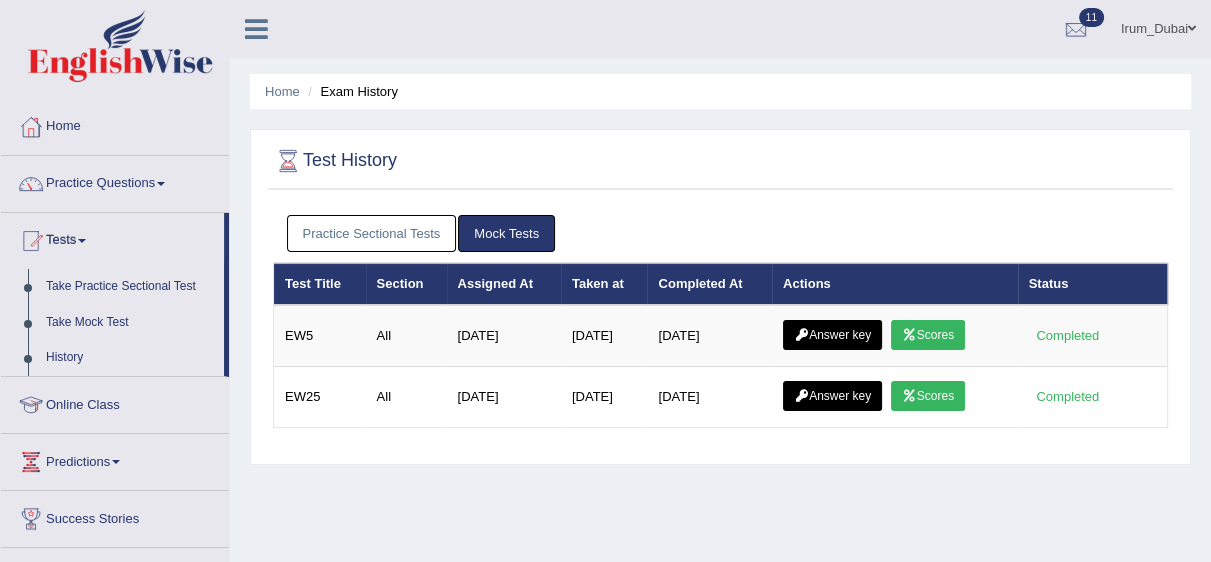 click on "Practice Sectional Tests" at bounding box center [372, 233] 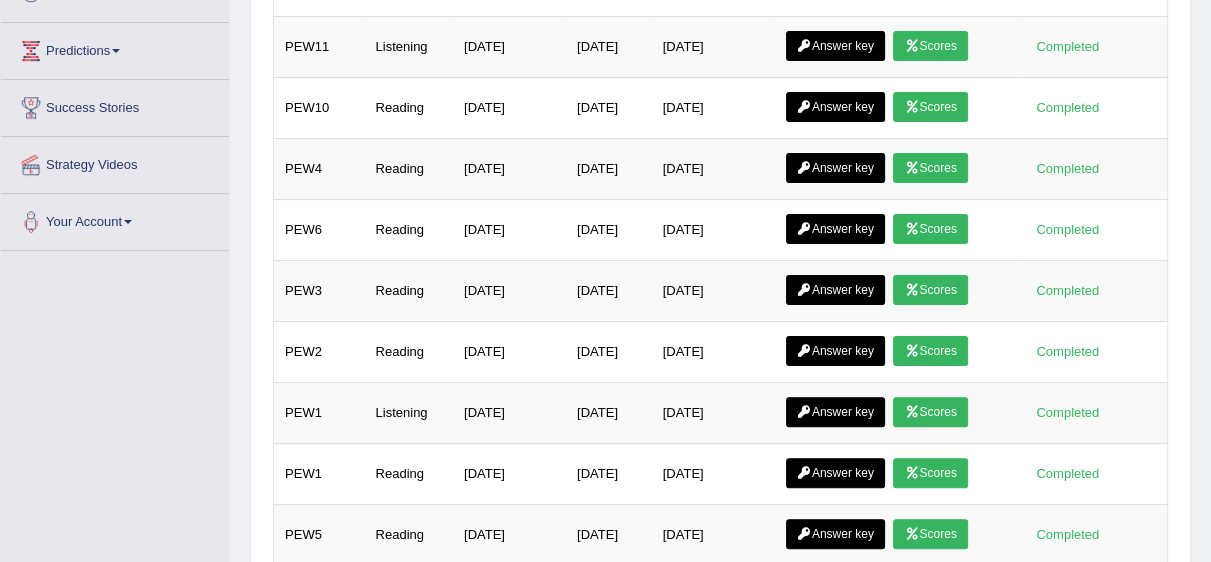 scroll, scrollTop: 436, scrollLeft: 0, axis: vertical 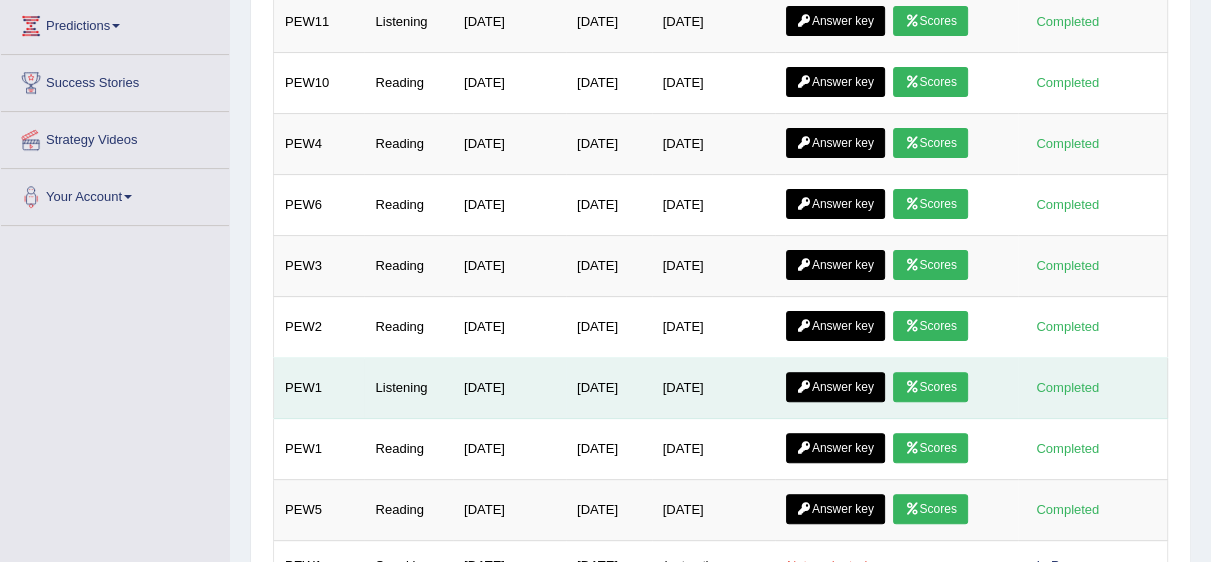 click on "Answer key" at bounding box center [835, 387] 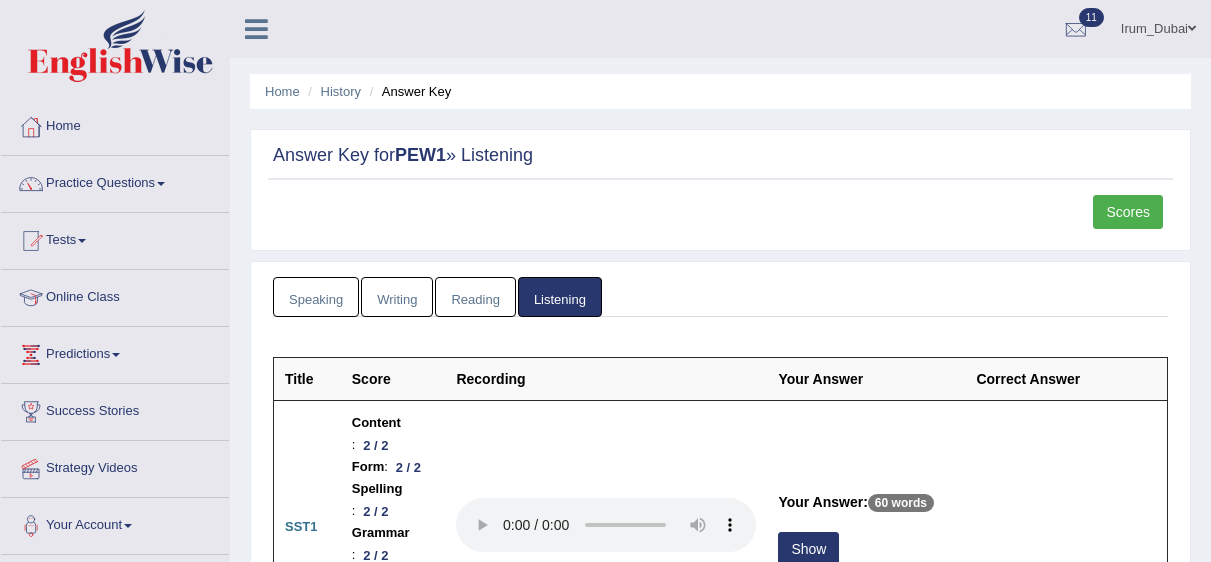scroll, scrollTop: 0, scrollLeft: 0, axis: both 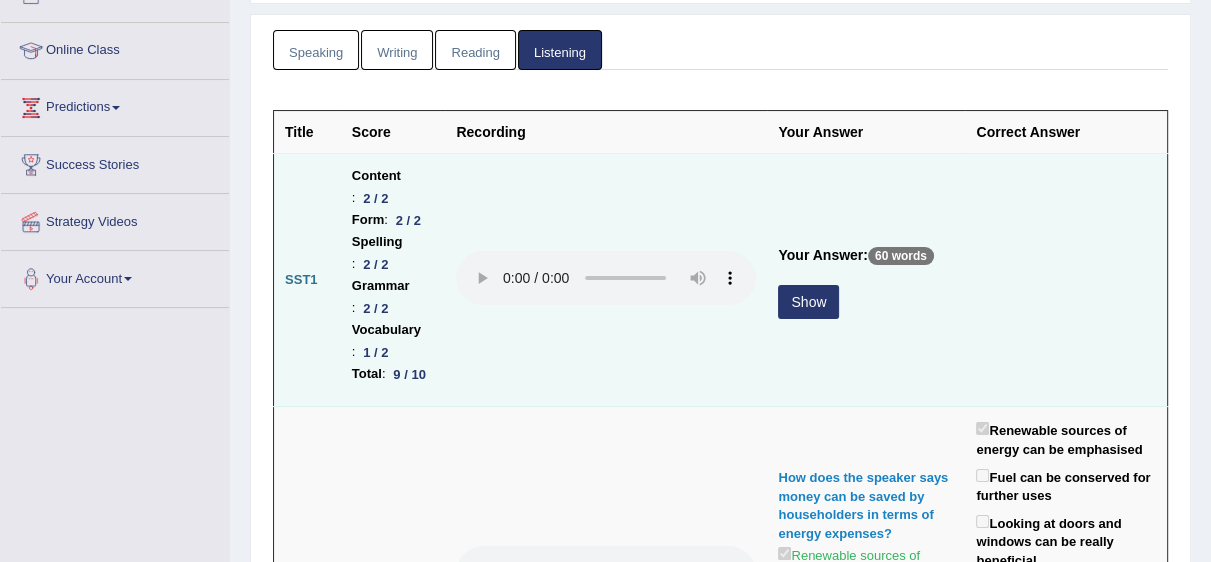 click on "Show" at bounding box center (808, 302) 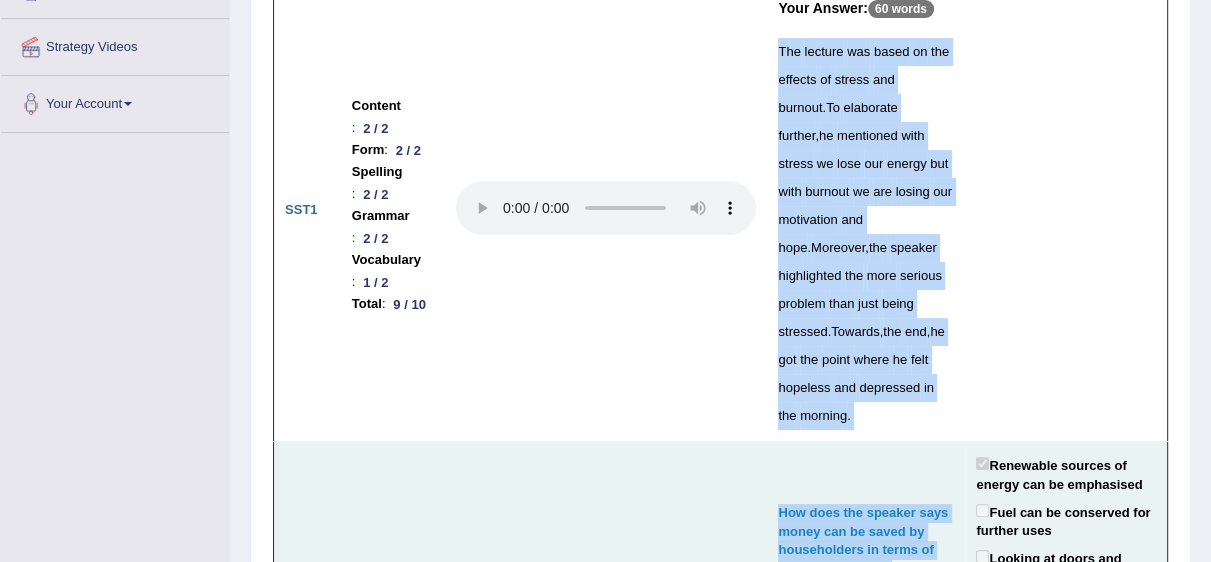scroll, scrollTop: 423, scrollLeft: 0, axis: vertical 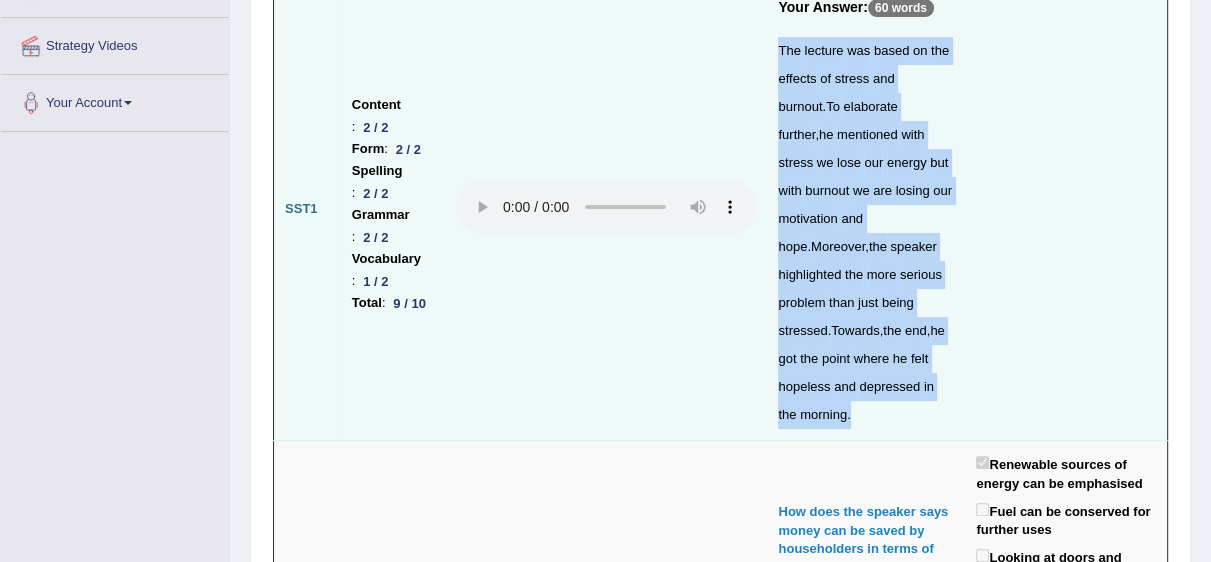 drag, startPoint x: 771, startPoint y: 226, endPoint x: 872, endPoint y: 382, distance: 185.84132 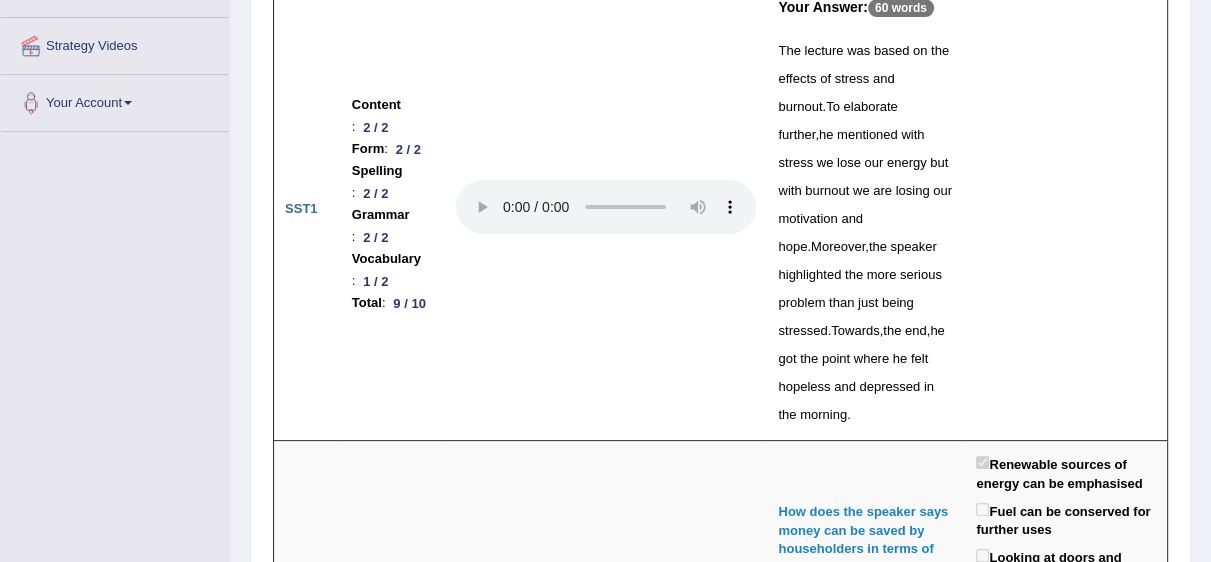 click on "Speaking
Writing
Reading
Listening
Title Question Audio Your Answer Transcript/Question Image RA1 [Not answered ] RA2 [Not answered ] RA3 [Not answered ] RA4 [Not answered ] RA5 [Not answered ] RA6 [Not answered ] RS1 [Not answered ] RS2 [Not answered ] RS3 [Not answered ] RS4 [Not answered ] RS5 [Not answered ] RS6 [Not answered ] RS7 [Not answered ] RS8 [Not answered ] RS9 [Not answered ] RS10 [Not answered ] DI1 [Not answered ] DI2 [Not answered ] DI3 [Not answered ] RL1 [Not answered ] ASQ1 [Not answered ] ASQ2 [Not answered ] ASQ3 [Not answered ] ASQ4 [Not answered ] ASQ5 [Not answered ]
Summarize written text1   [ Not answered ] Summarize written text2   [ Not answered ] Write essay1   [ Not answered ]
Title Score Your Answer Correct Answer RWFIB1 [ Not answered ] RWFIB2 [ Not answered ] RWFIB3 RWFIB4" at bounding box center (720, 3122) 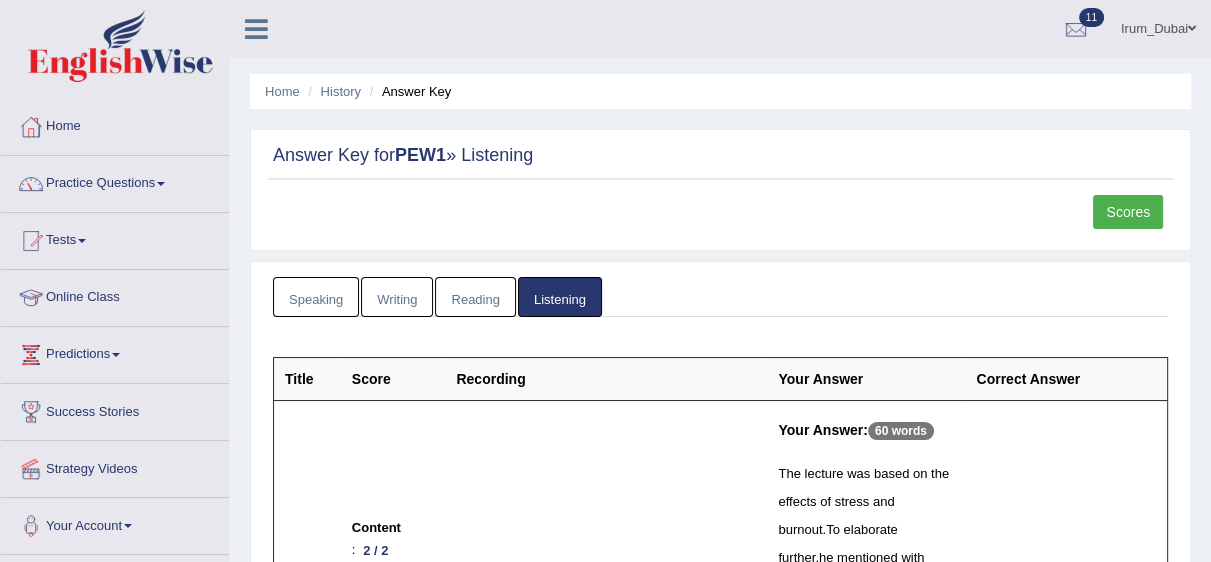 click on "Speaking" at bounding box center (316, 297) 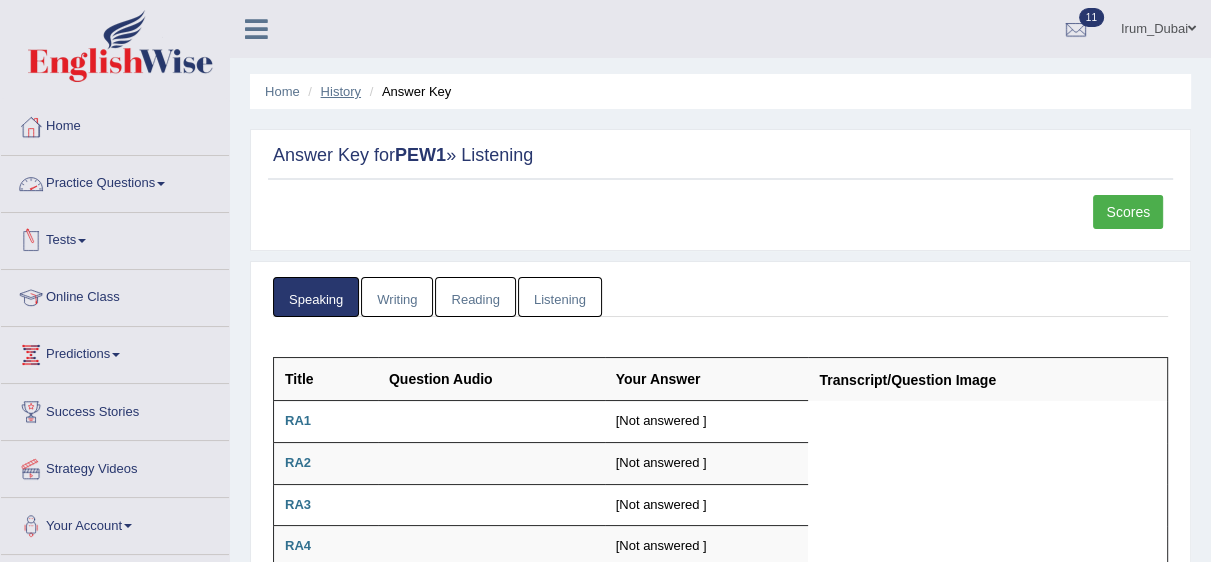 click on "History" at bounding box center [341, 91] 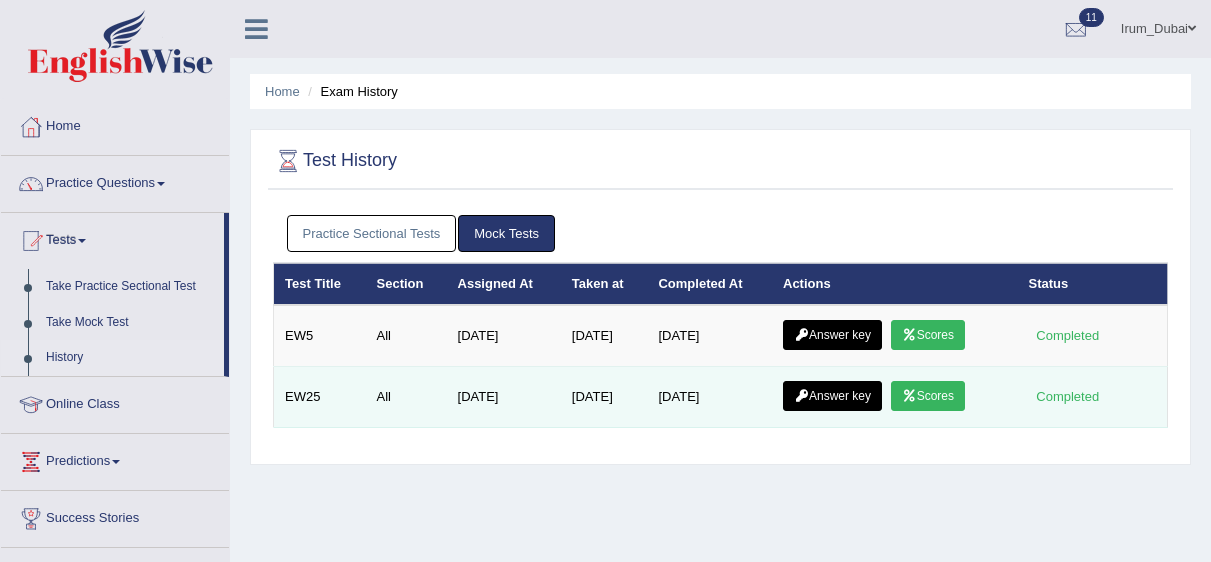 scroll, scrollTop: 0, scrollLeft: 0, axis: both 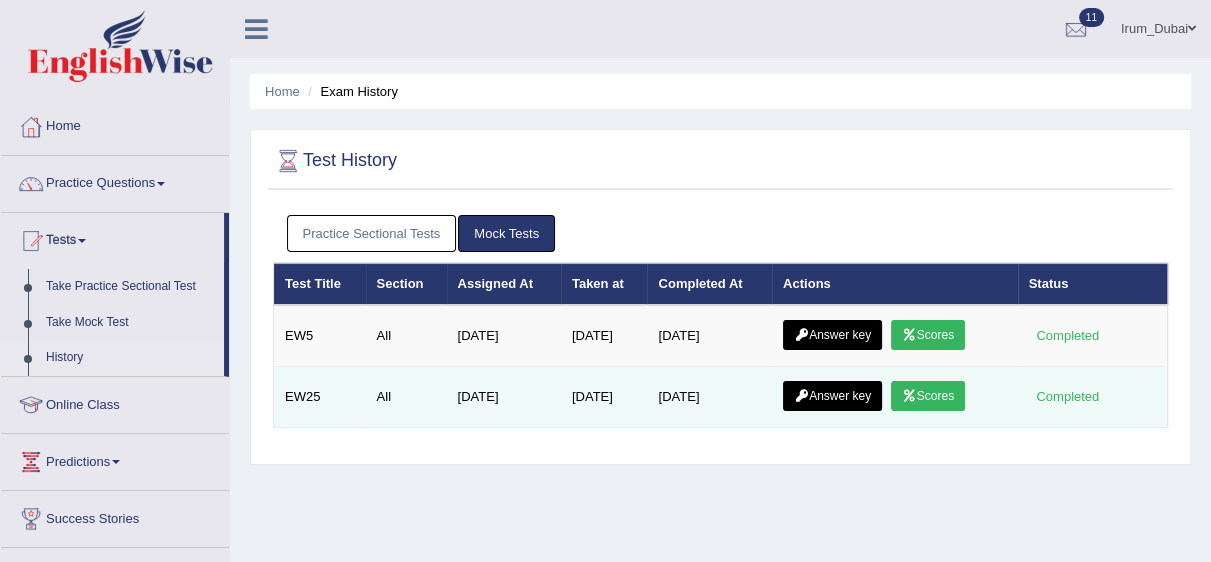 click on "Scores" at bounding box center (928, 396) 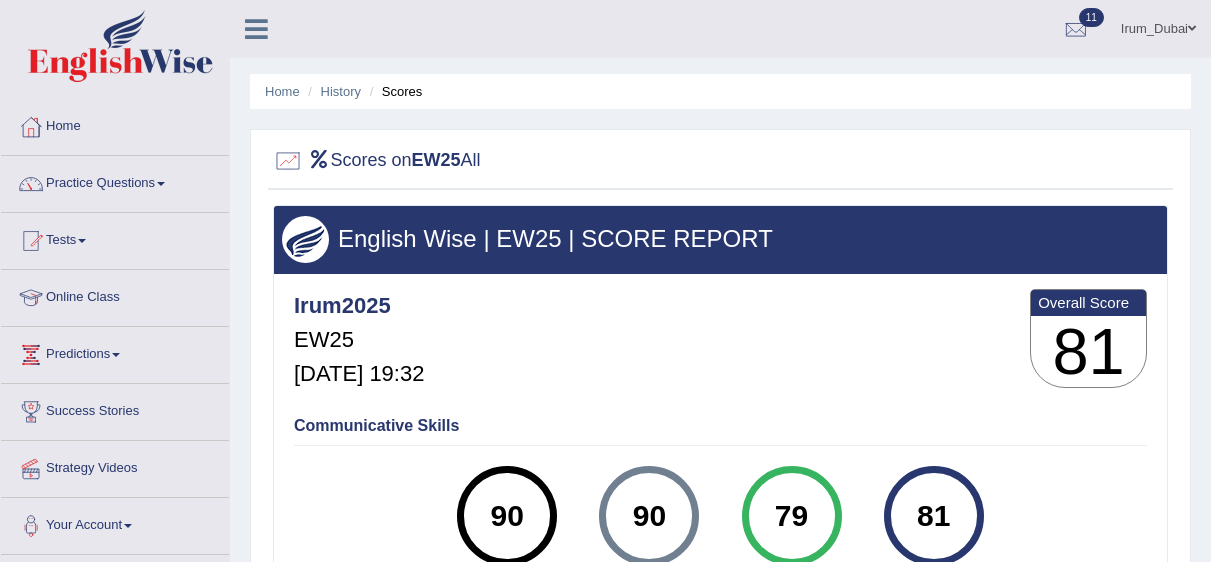 scroll, scrollTop: 0, scrollLeft: 0, axis: both 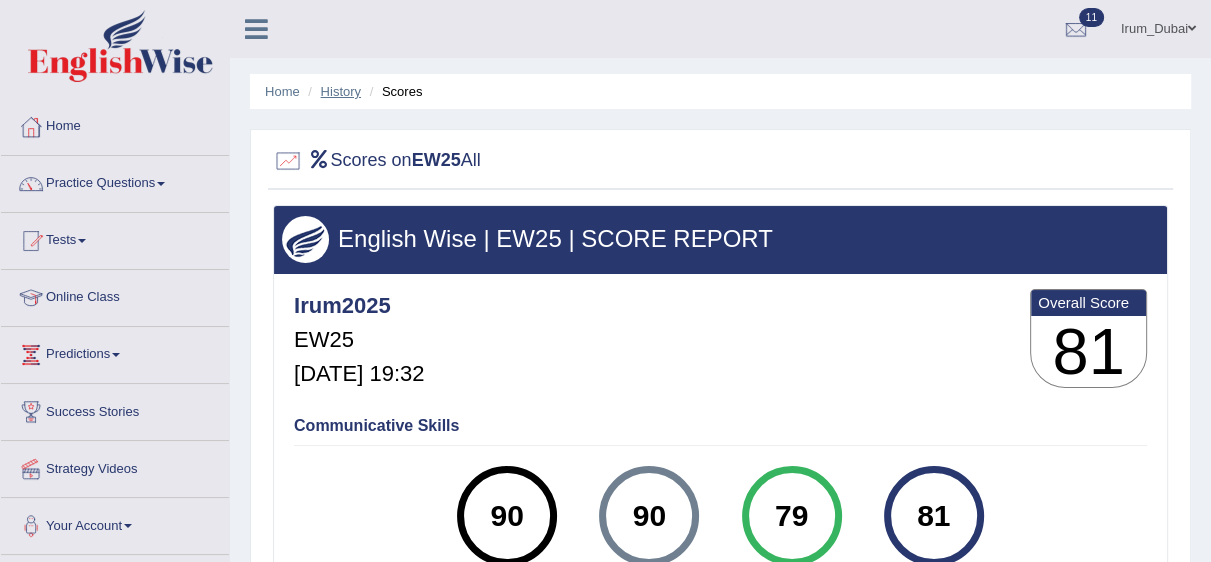 click on "History" at bounding box center (341, 91) 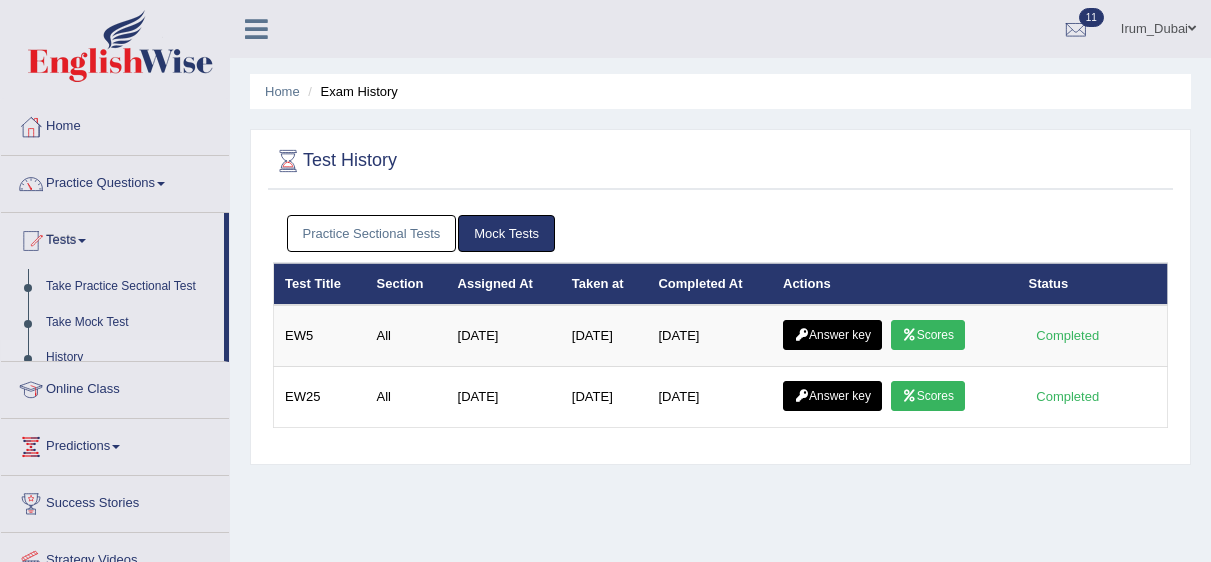 scroll, scrollTop: 0, scrollLeft: 0, axis: both 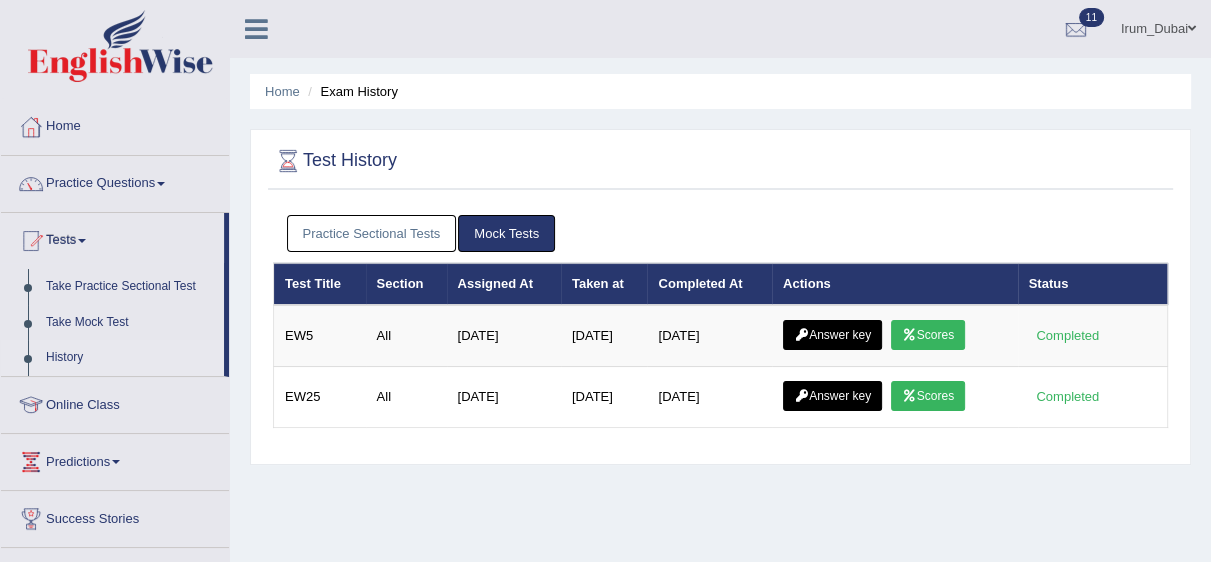 click on "Practice Sectional Tests" at bounding box center [372, 233] 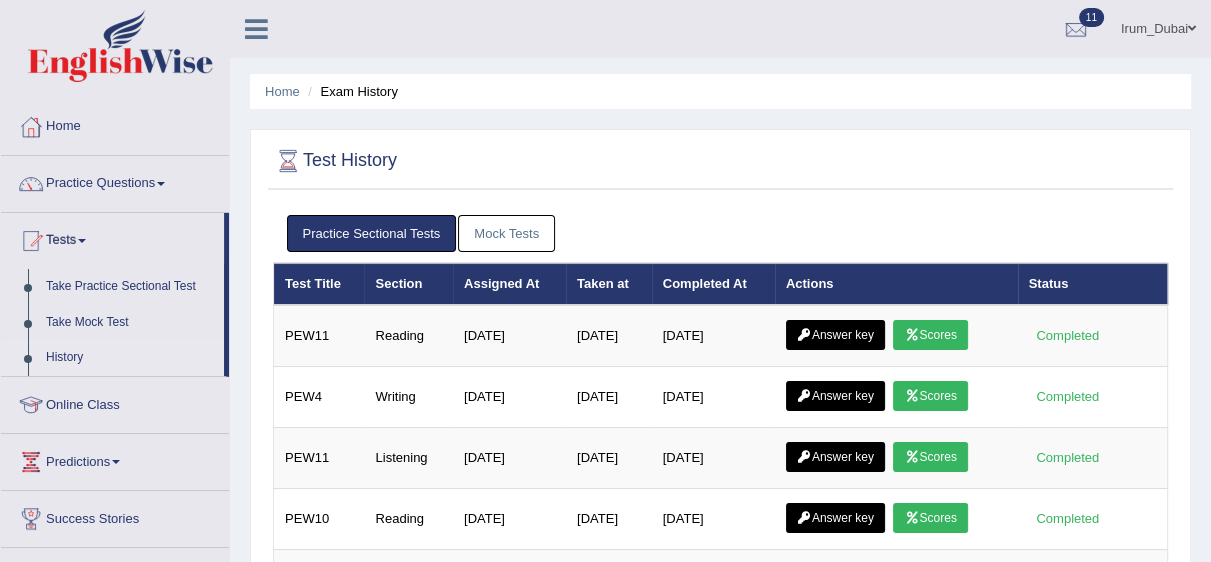 click on "Mock Tests" at bounding box center (506, 233) 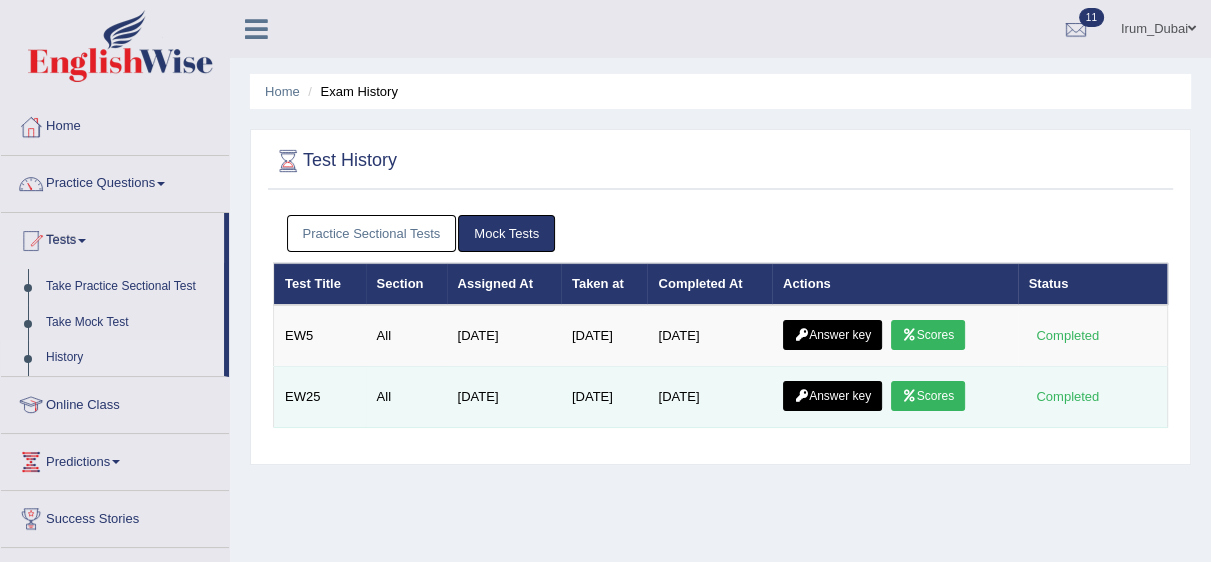 click on "Answer key" at bounding box center (832, 396) 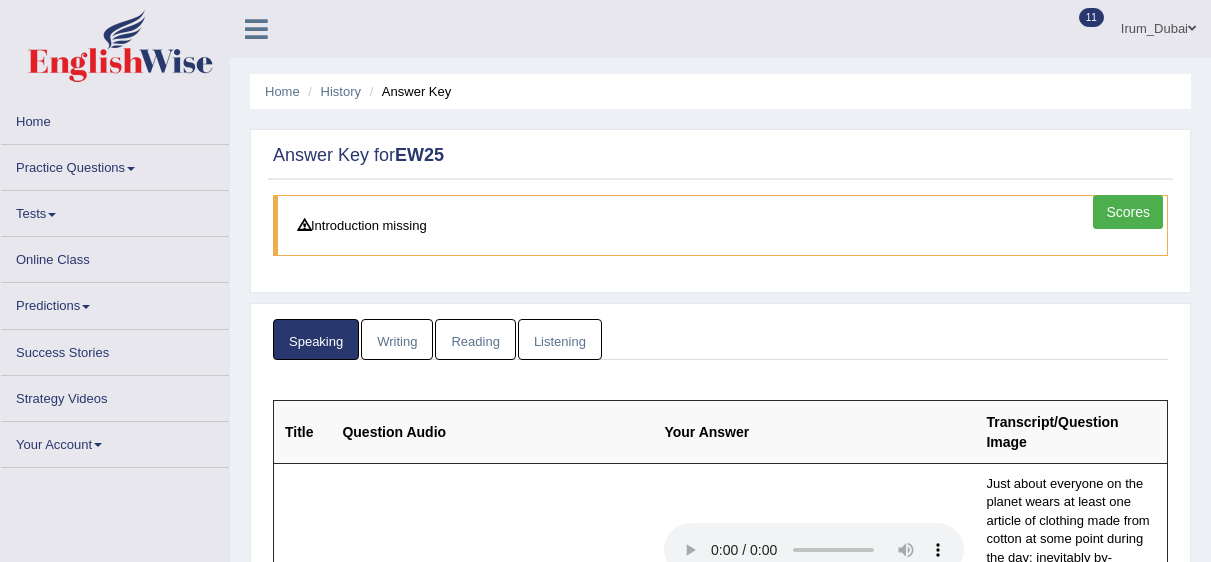 scroll, scrollTop: 0, scrollLeft: 0, axis: both 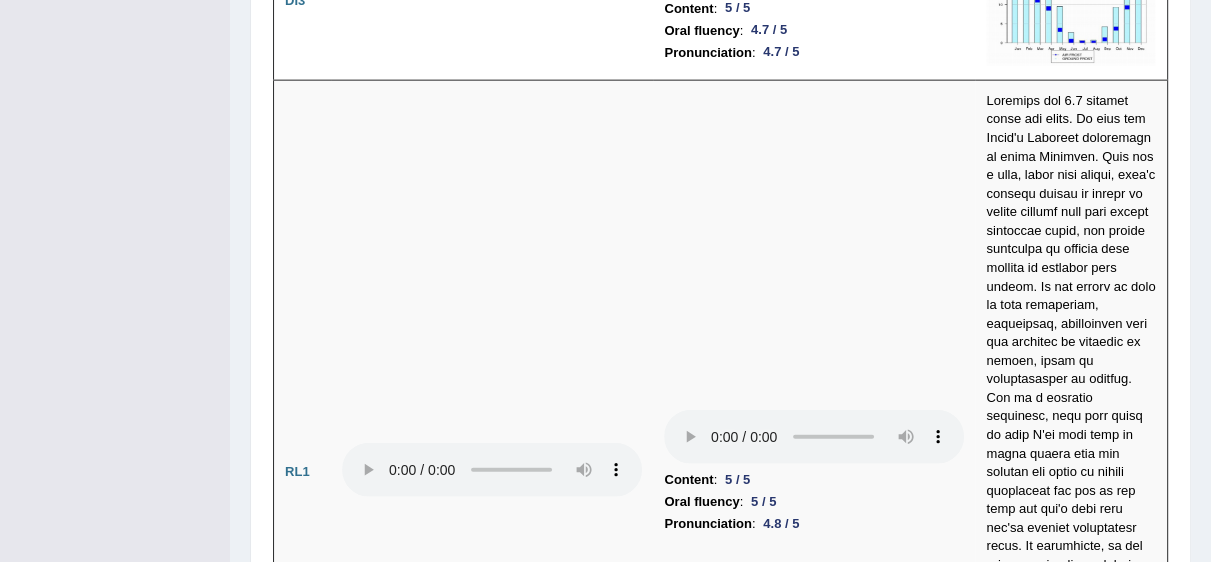 drag, startPoint x: 1223, startPoint y: 55, endPoint x: 1224, endPoint y: 448, distance: 393.00128 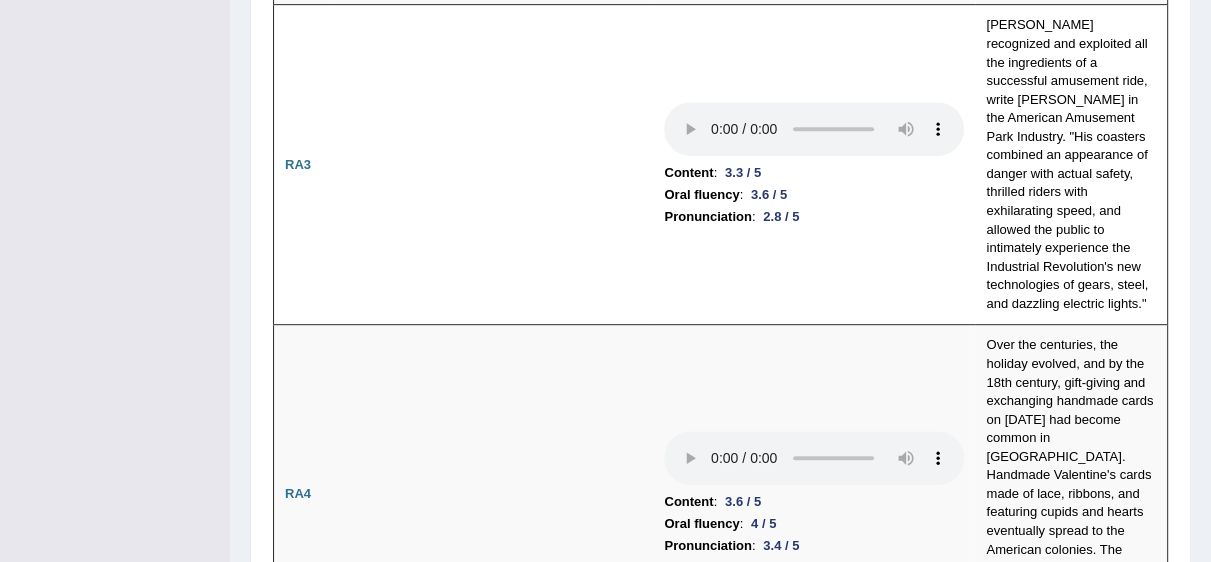 scroll, scrollTop: 0, scrollLeft: 0, axis: both 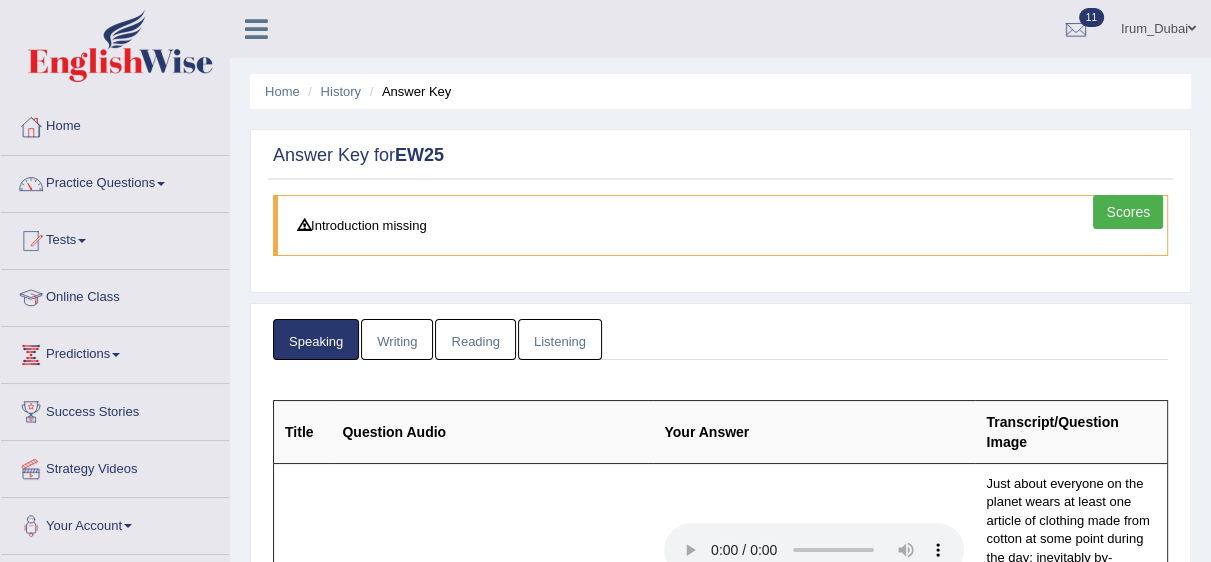 click on "Writing" at bounding box center [397, 339] 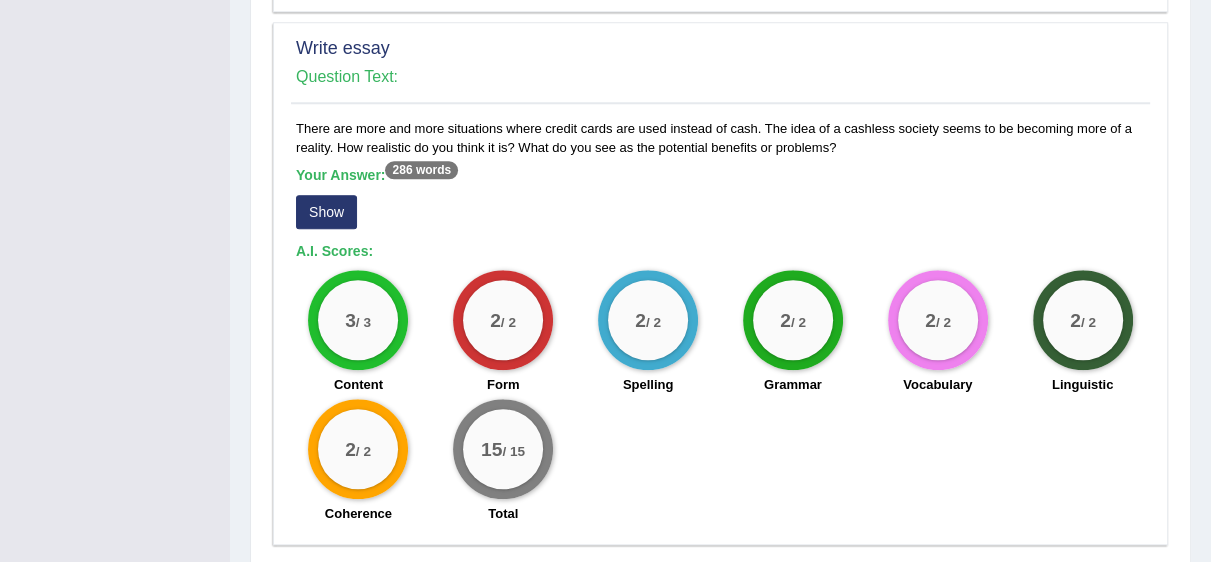 scroll, scrollTop: 1701, scrollLeft: 0, axis: vertical 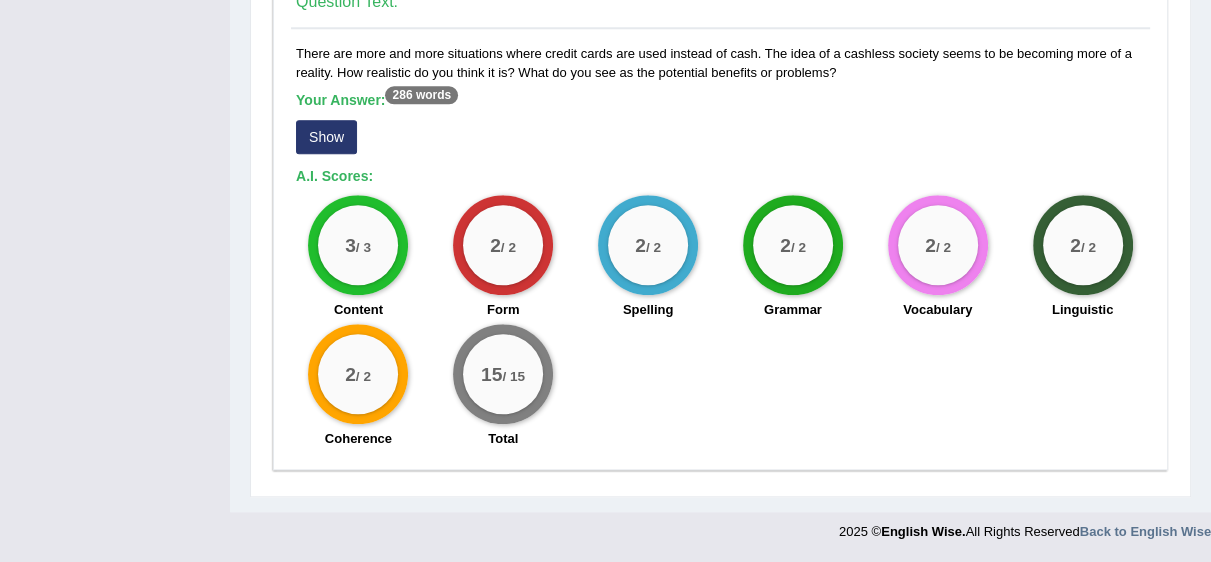 click on "Show" at bounding box center (326, 137) 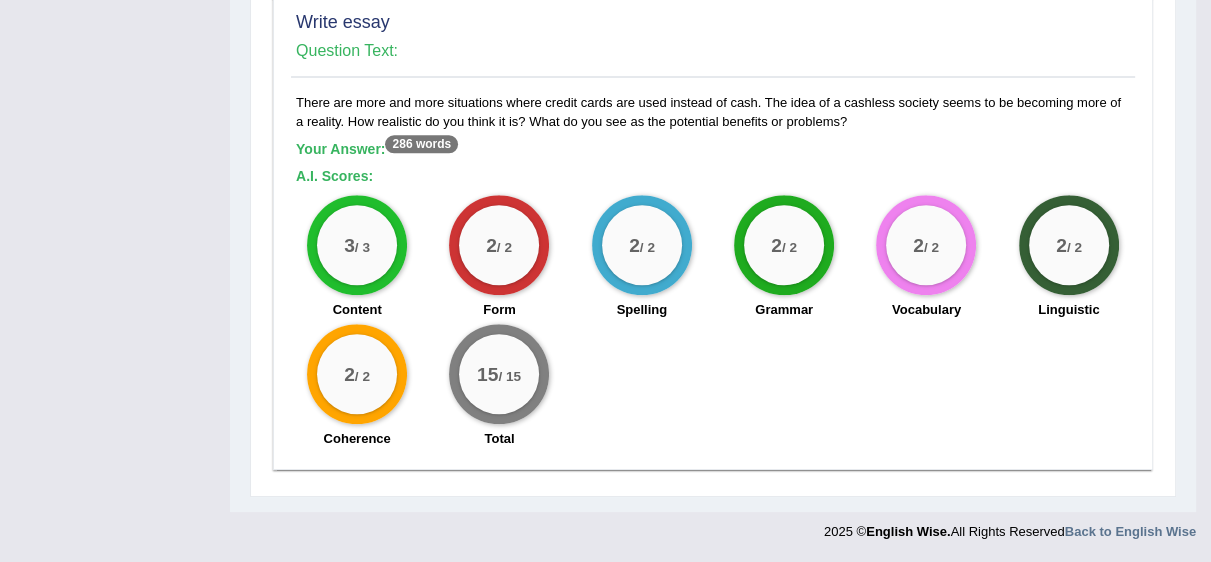 scroll, scrollTop: 1653, scrollLeft: 0, axis: vertical 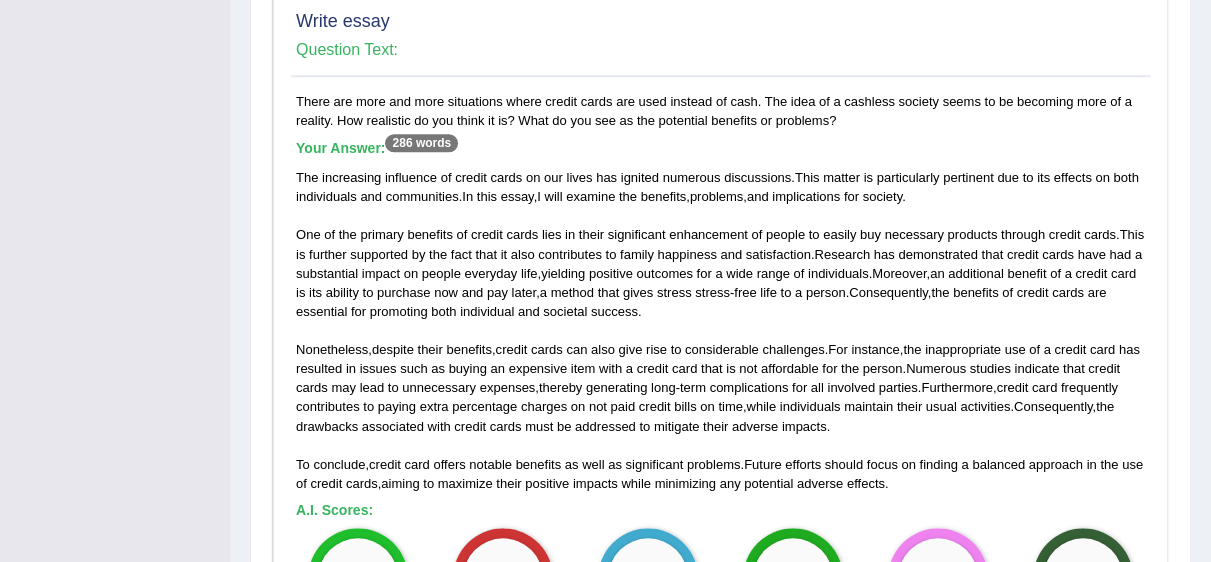 drag, startPoint x: 293, startPoint y: 99, endPoint x: 834, endPoint y: 124, distance: 541.57733 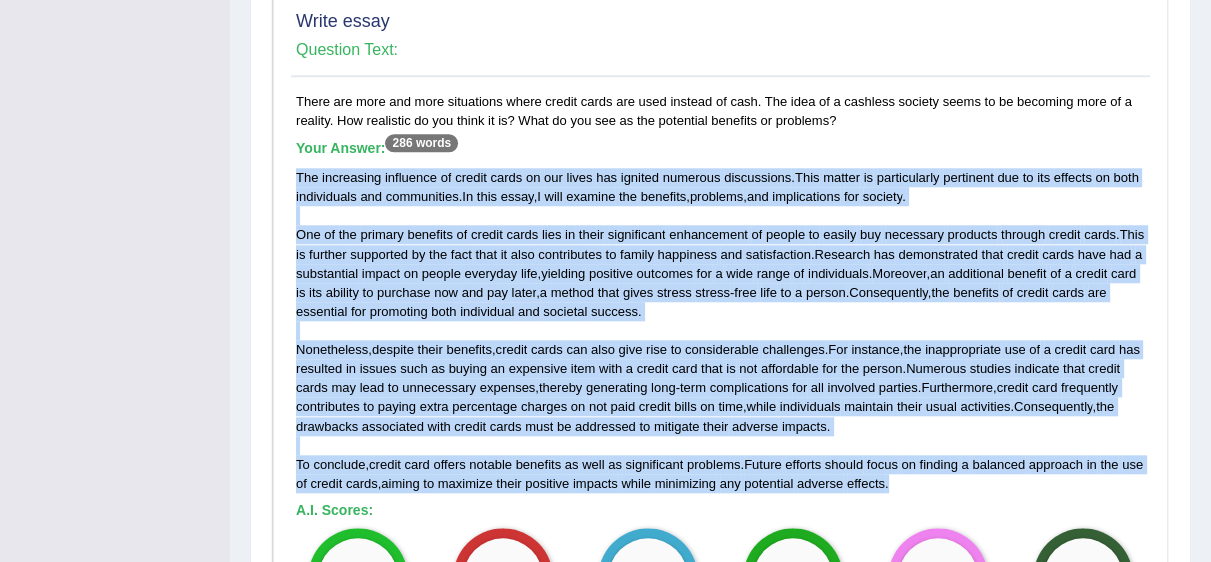 drag, startPoint x: 302, startPoint y: 172, endPoint x: 895, endPoint y: 482, distance: 669.1405 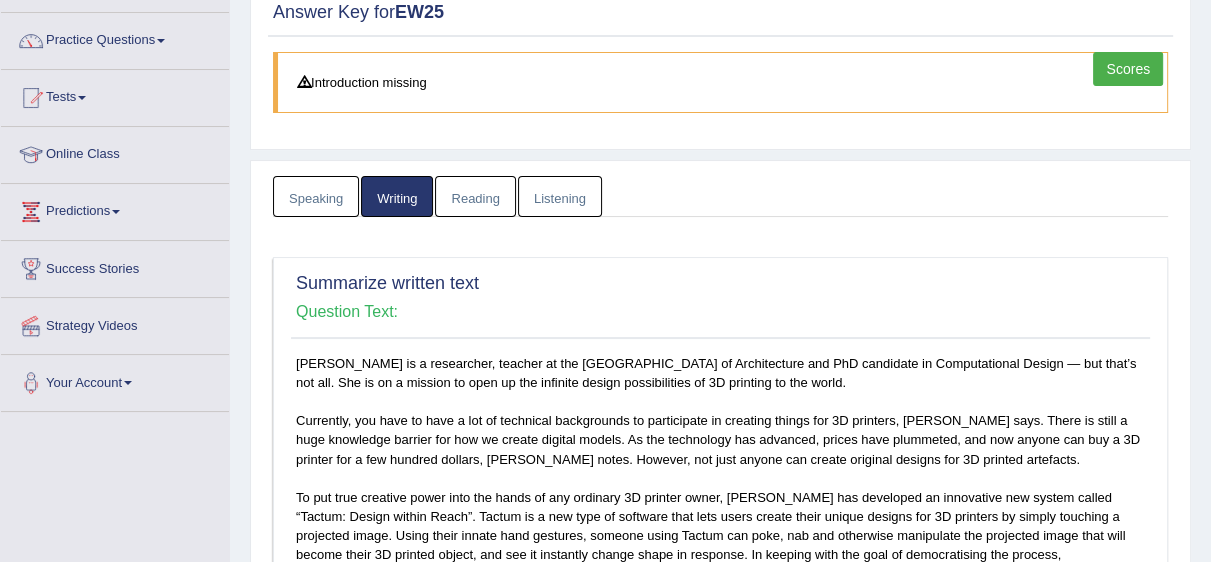 scroll, scrollTop: 78, scrollLeft: 0, axis: vertical 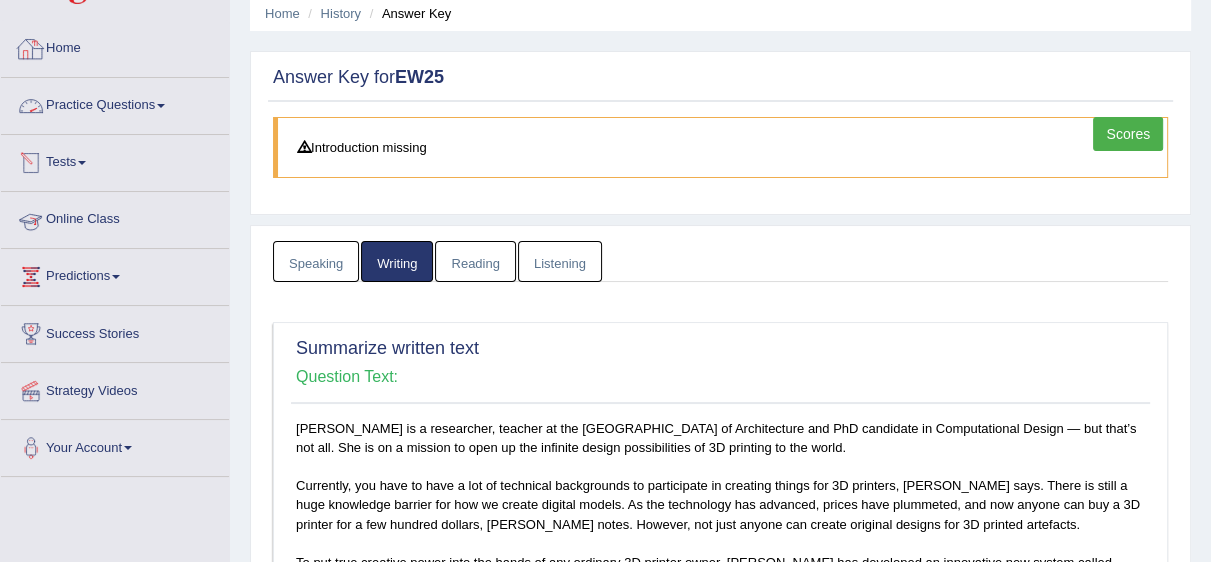 click on "Home" at bounding box center [115, 46] 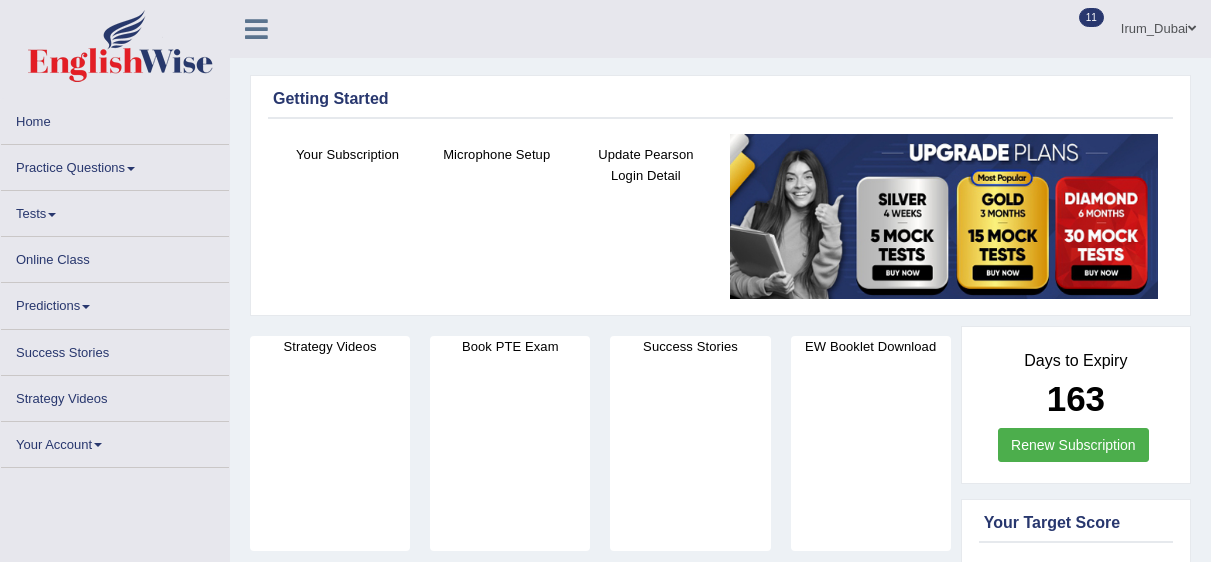 scroll, scrollTop: 803, scrollLeft: 0, axis: vertical 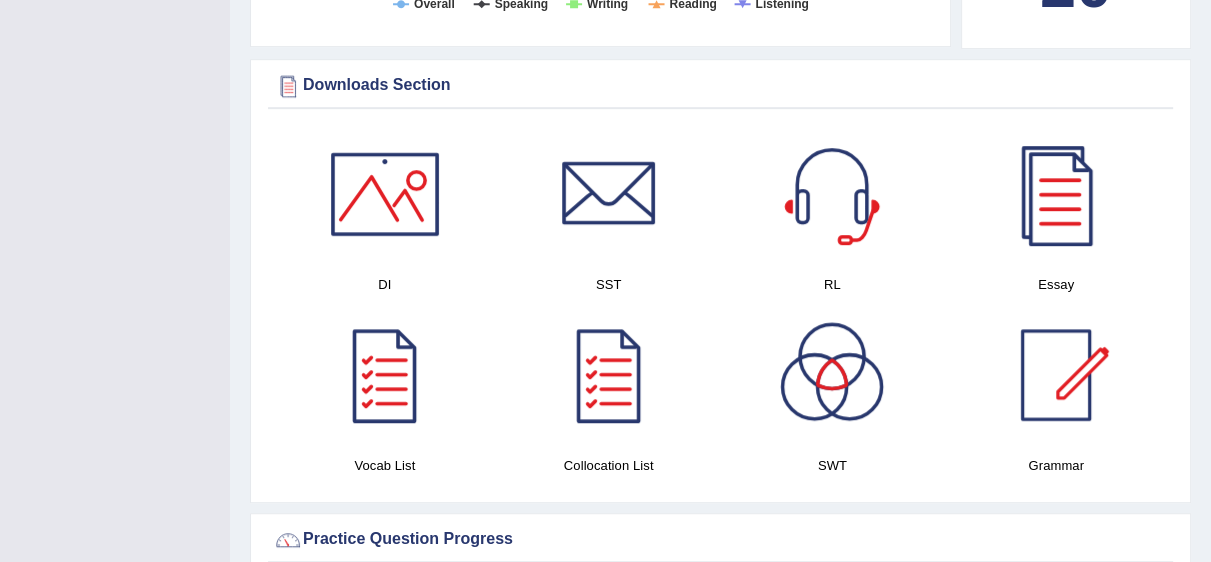 drag, startPoint x: 1220, startPoint y: 255, endPoint x: 1218, endPoint y: 272, distance: 17.117243 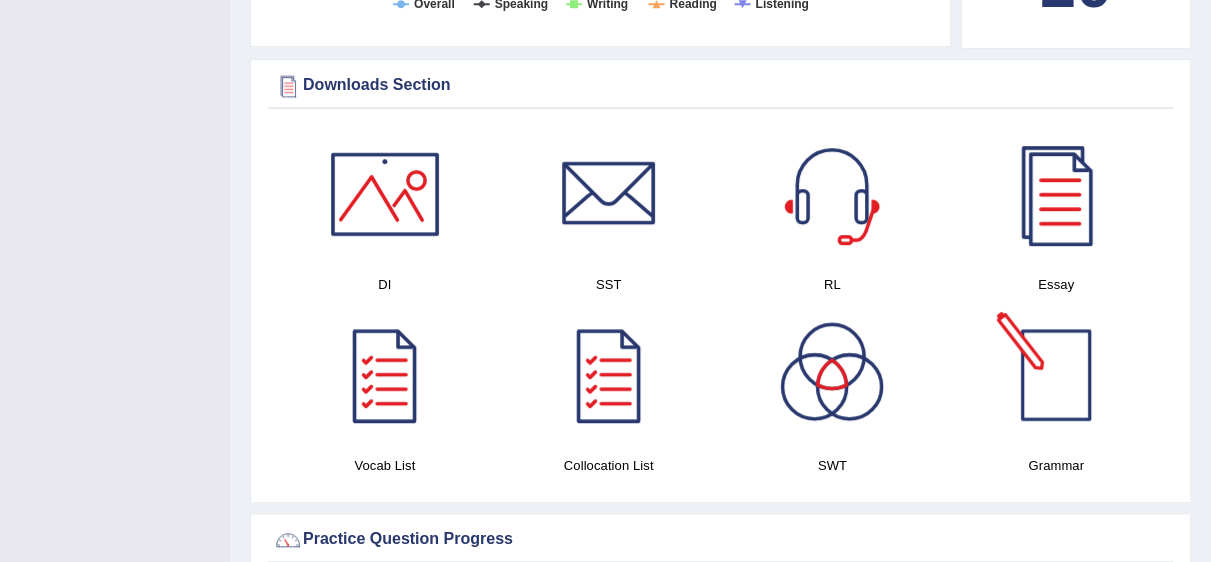 click at bounding box center [1056, 375] 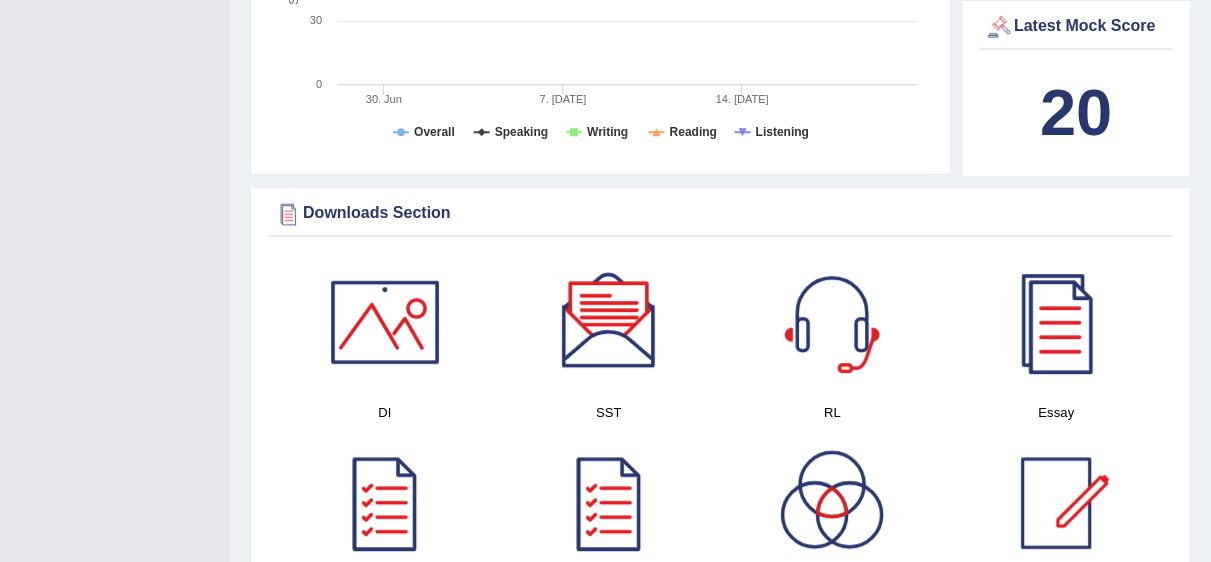 scroll, scrollTop: 1466, scrollLeft: 0, axis: vertical 